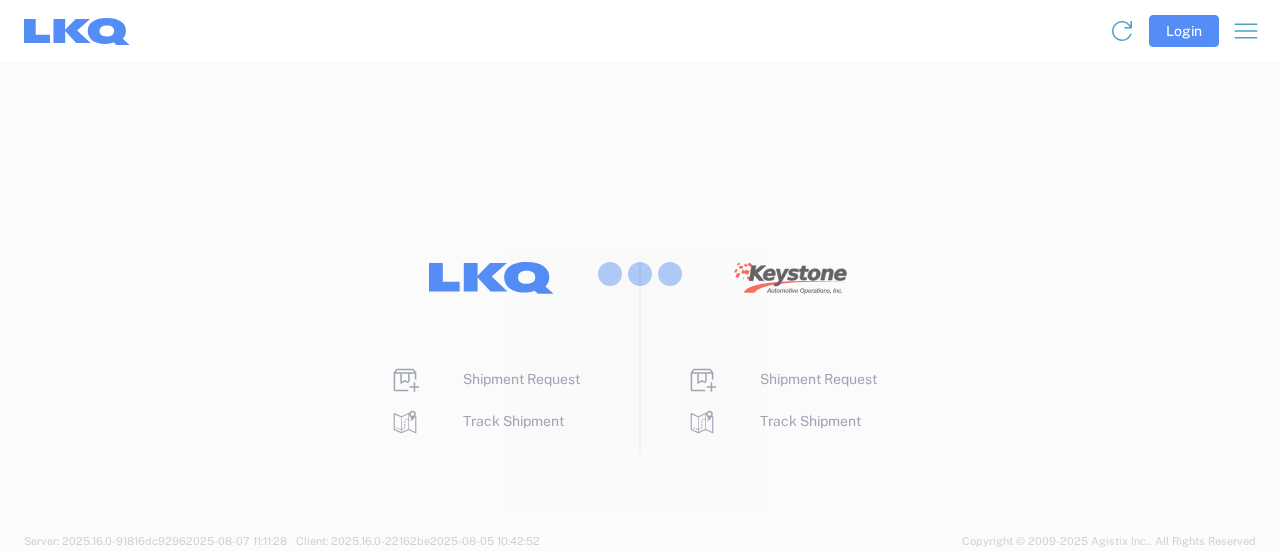 scroll, scrollTop: 0, scrollLeft: 0, axis: both 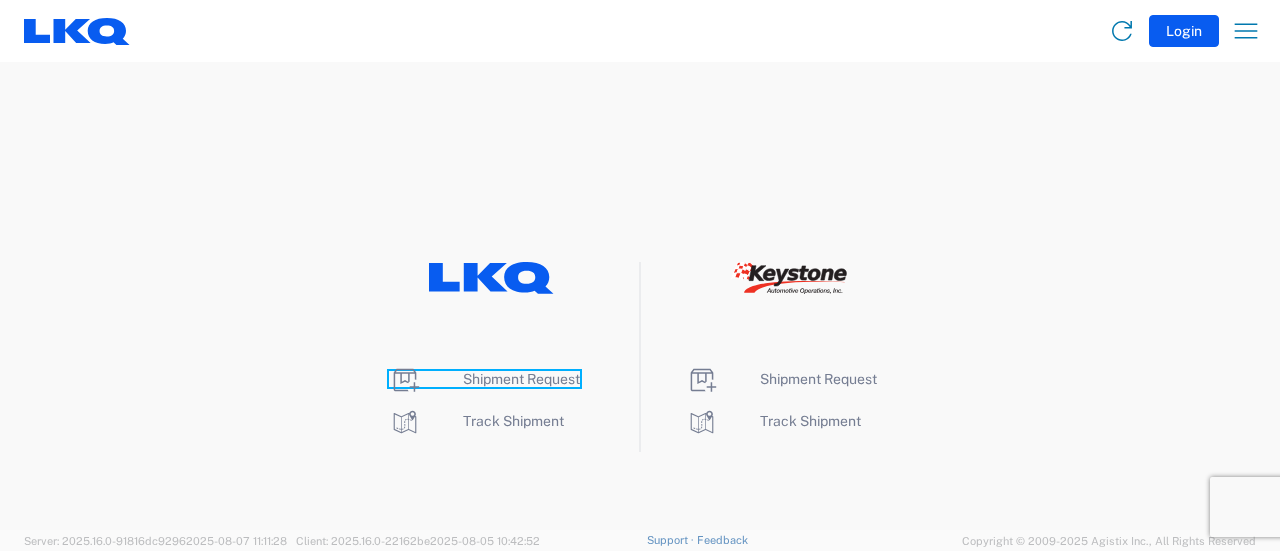 click on "Shipment Request" 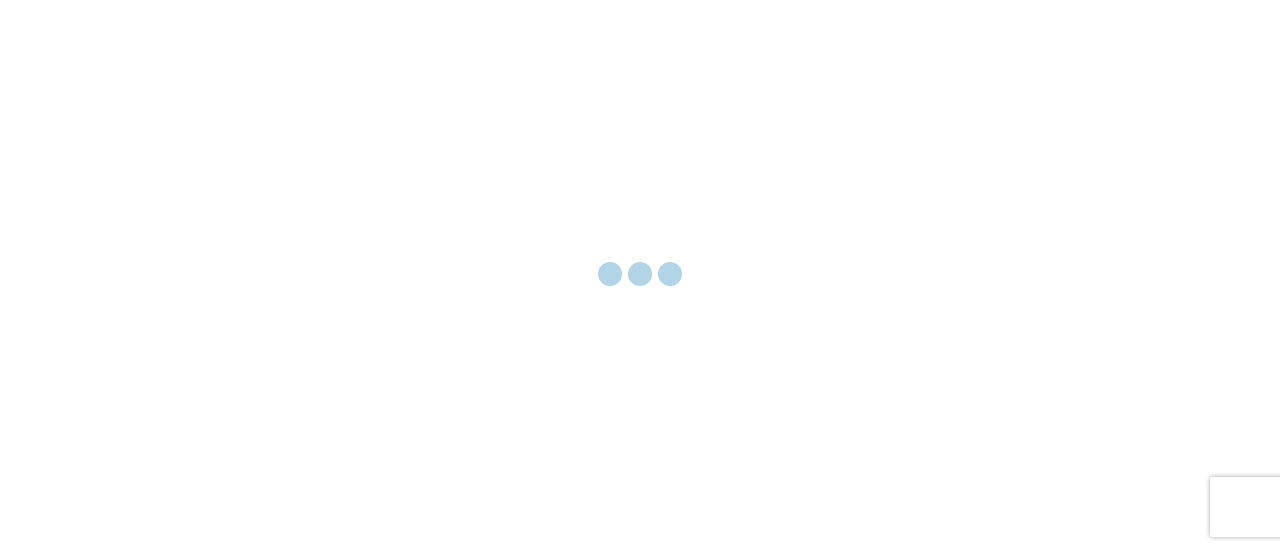 scroll, scrollTop: 0, scrollLeft: 0, axis: both 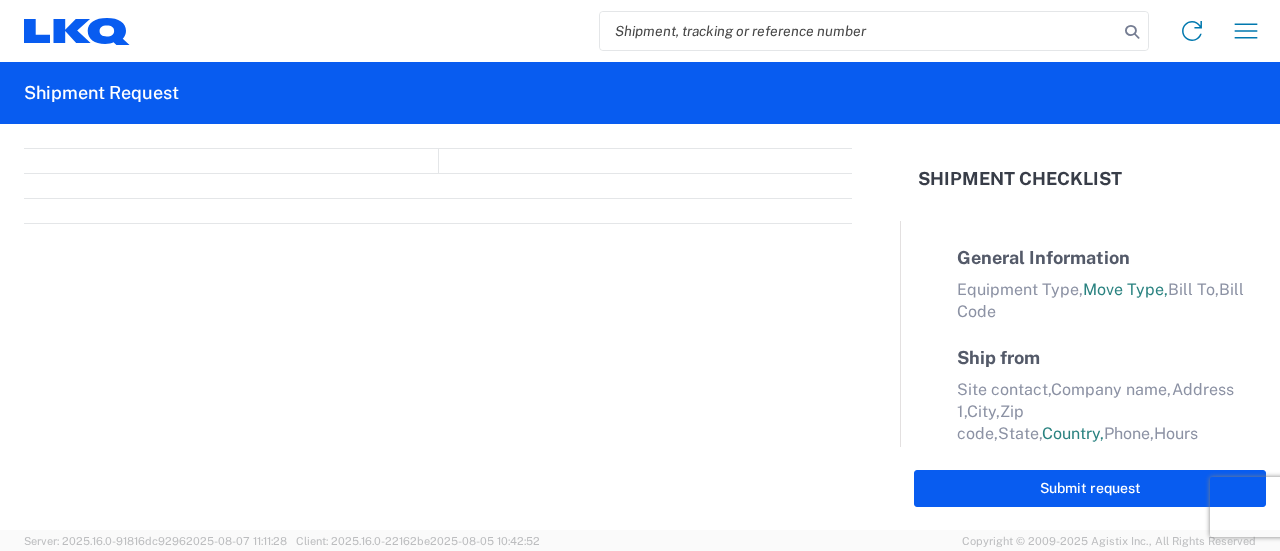 select on "FULL" 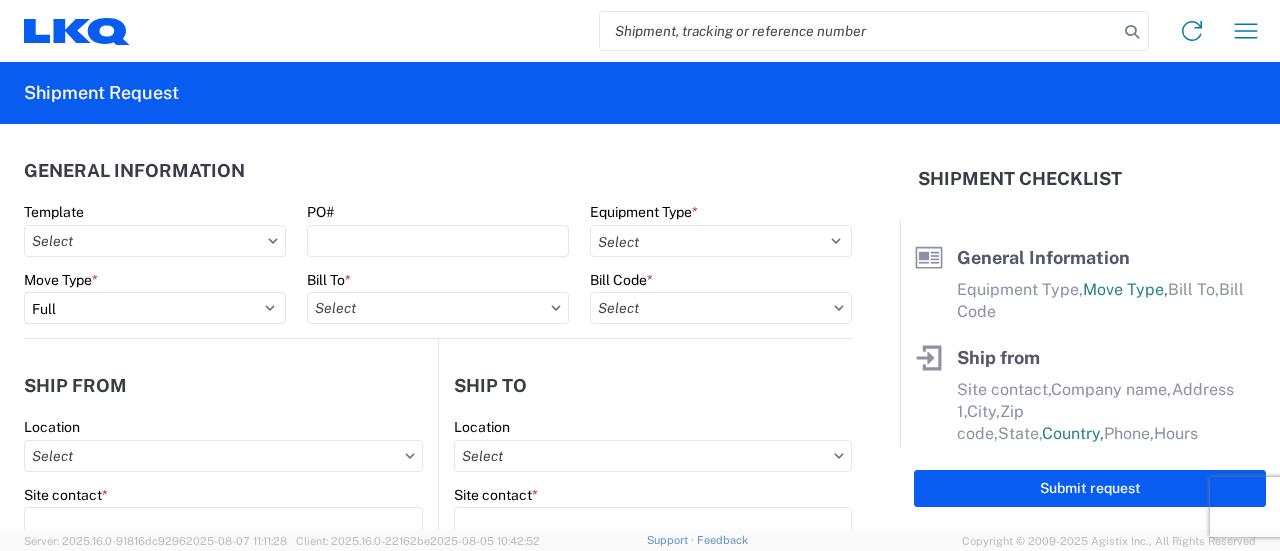 scroll, scrollTop: 100, scrollLeft: 0, axis: vertical 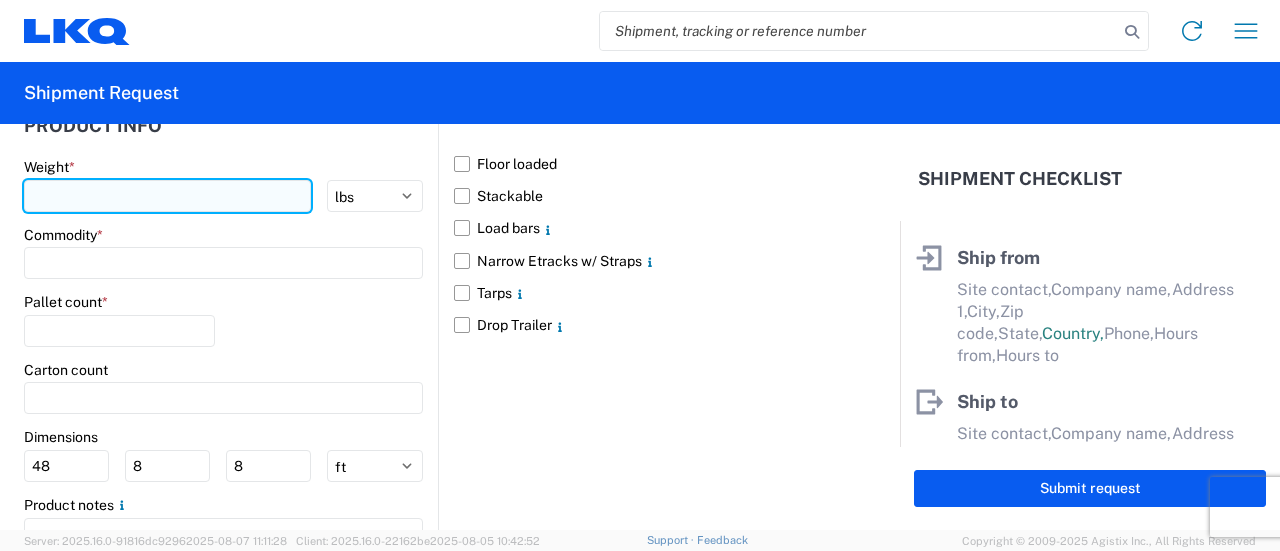 click 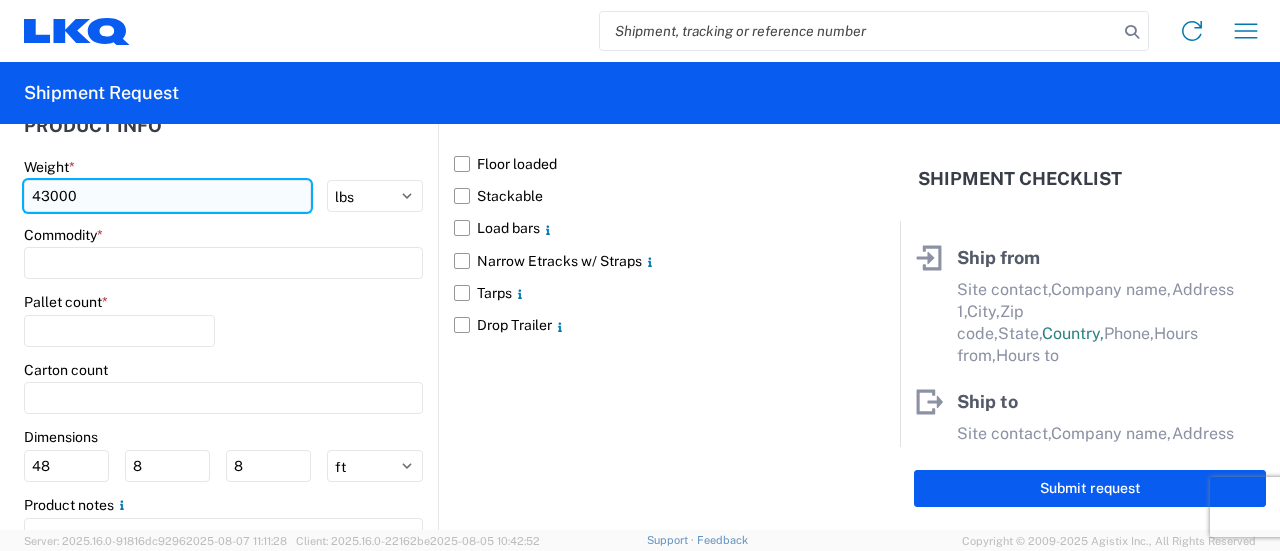 type on "43000" 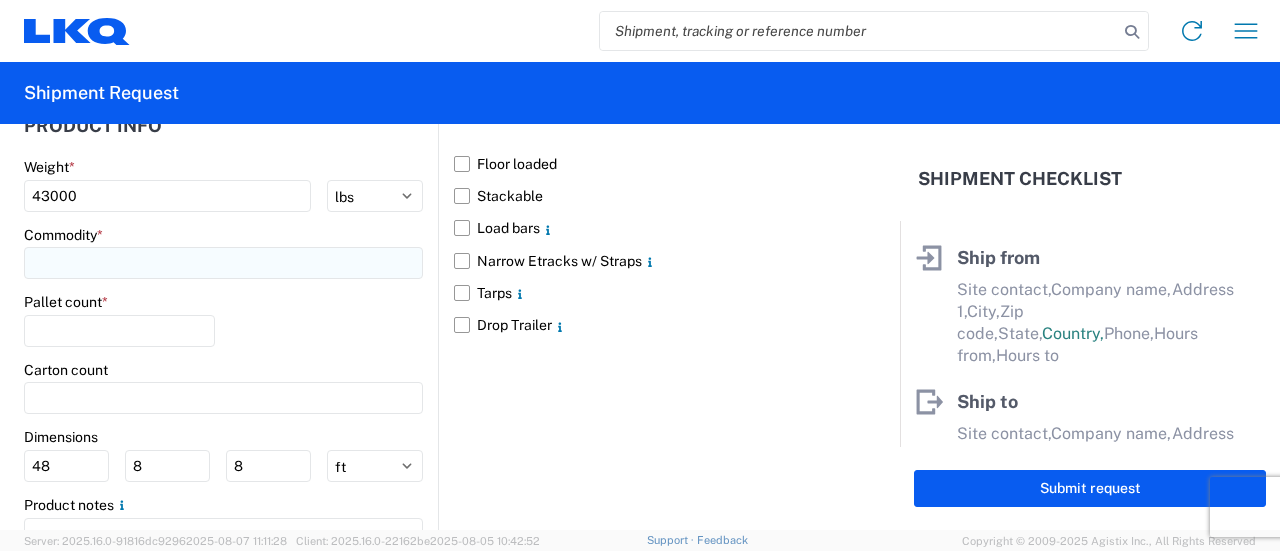 click 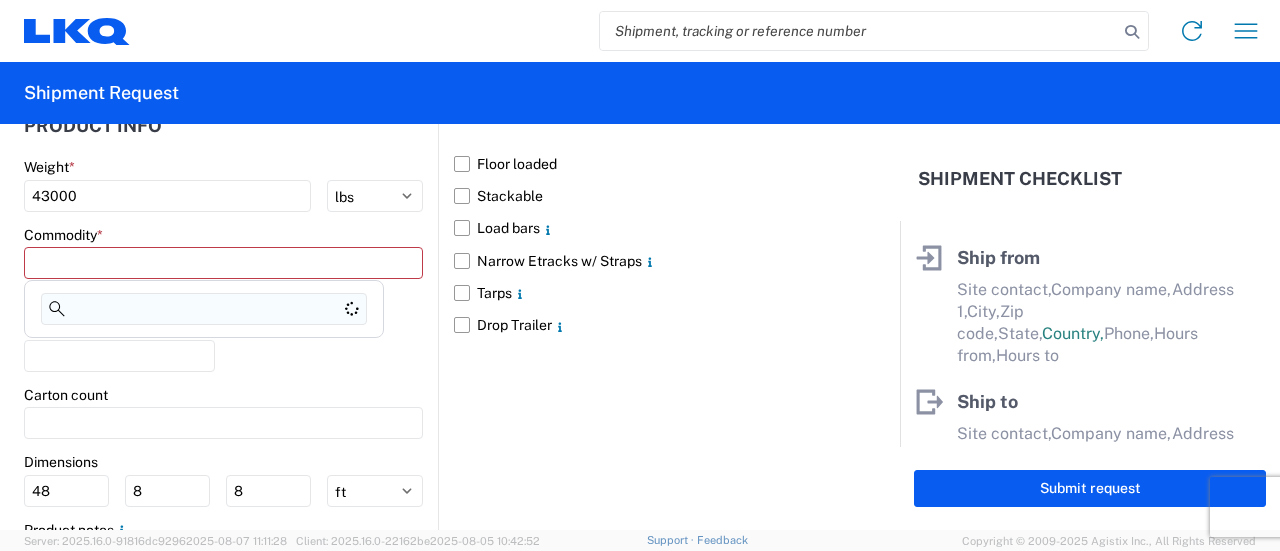 click 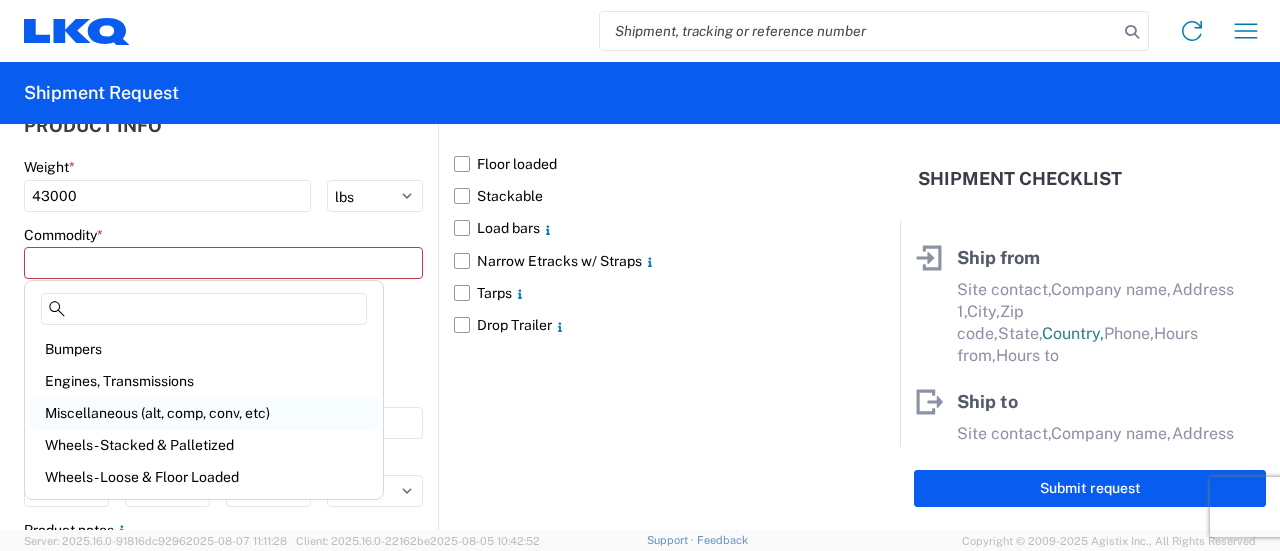 click on "Miscellaneous (alt, comp, conv, etc)" 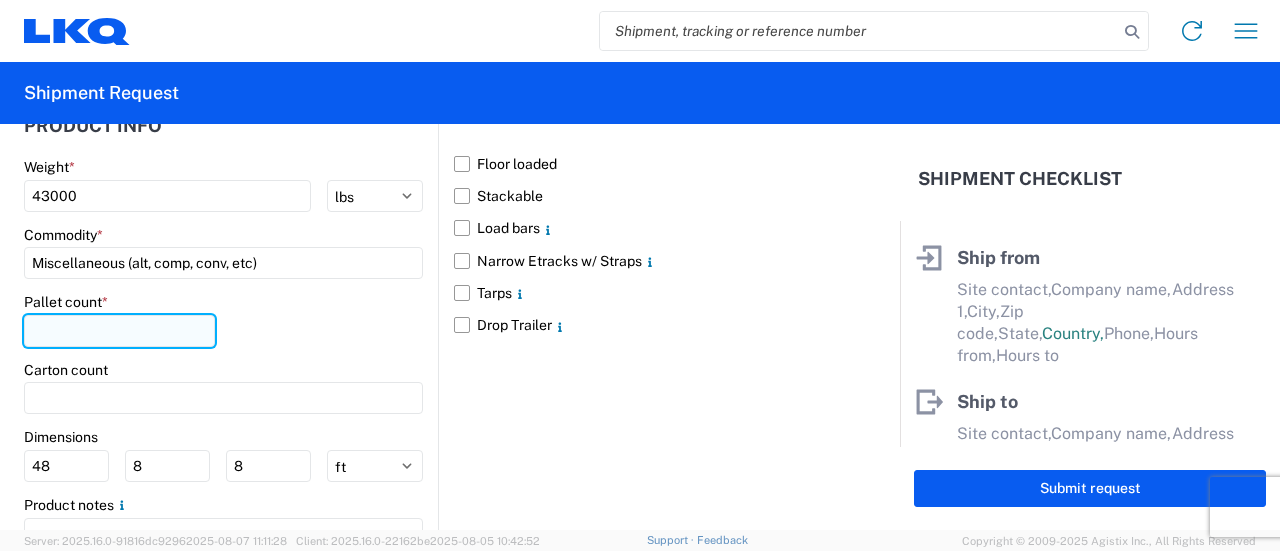 click 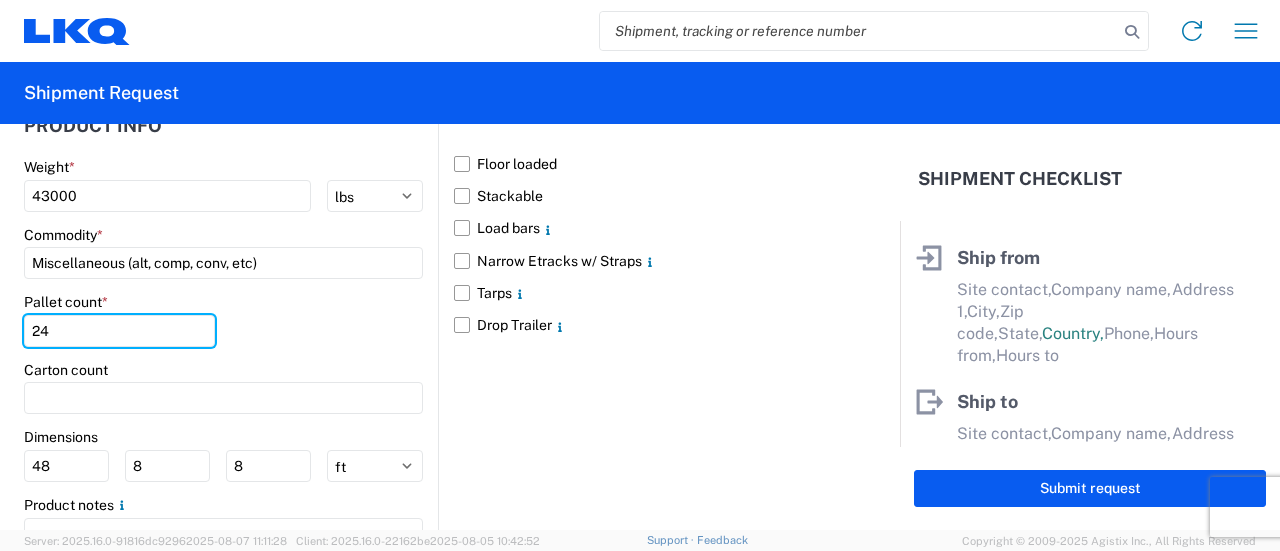type on "24" 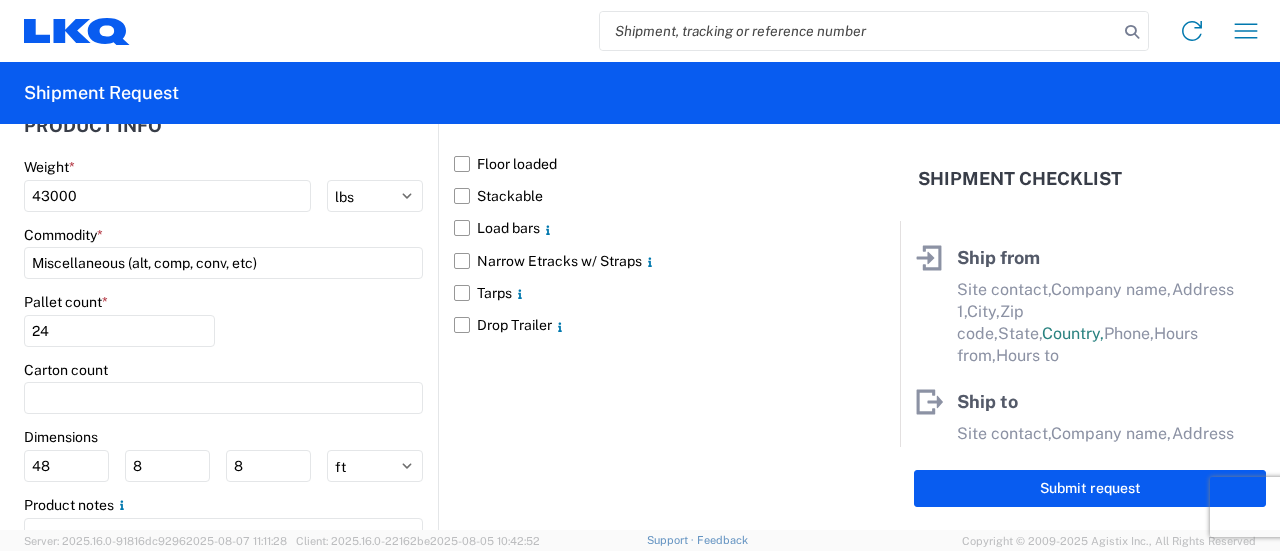 click on "Weight  *" 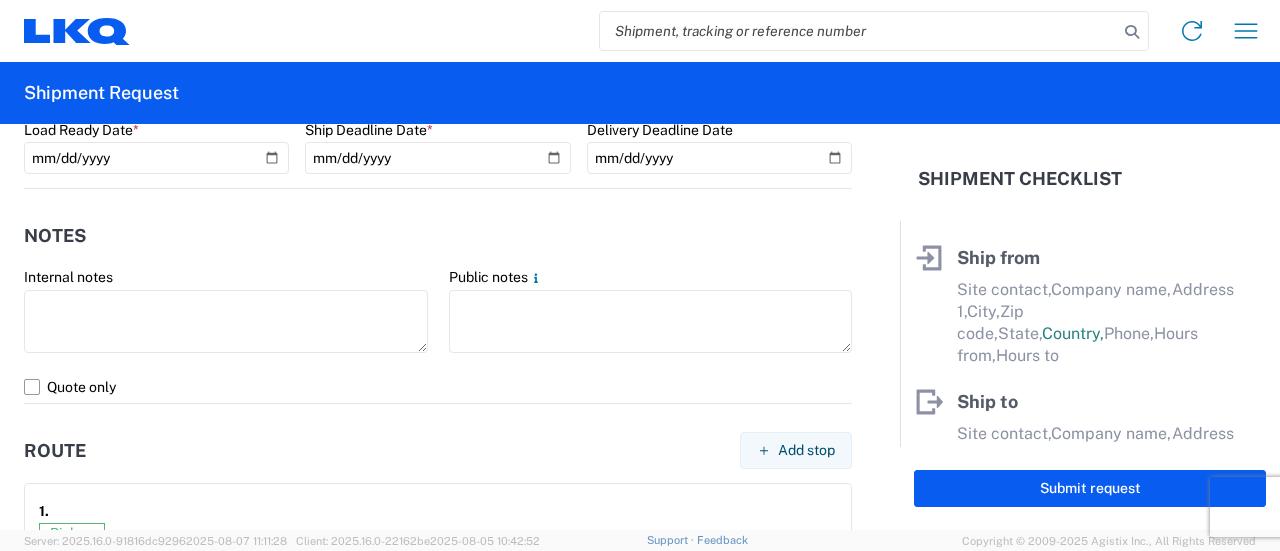 scroll, scrollTop: 1140, scrollLeft: 0, axis: vertical 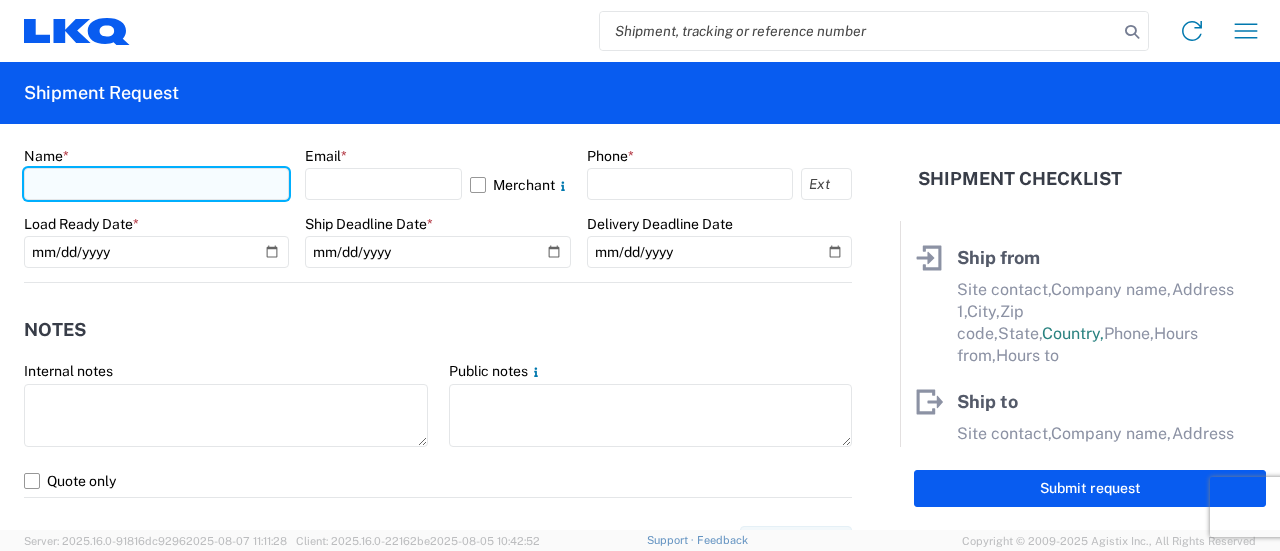 click 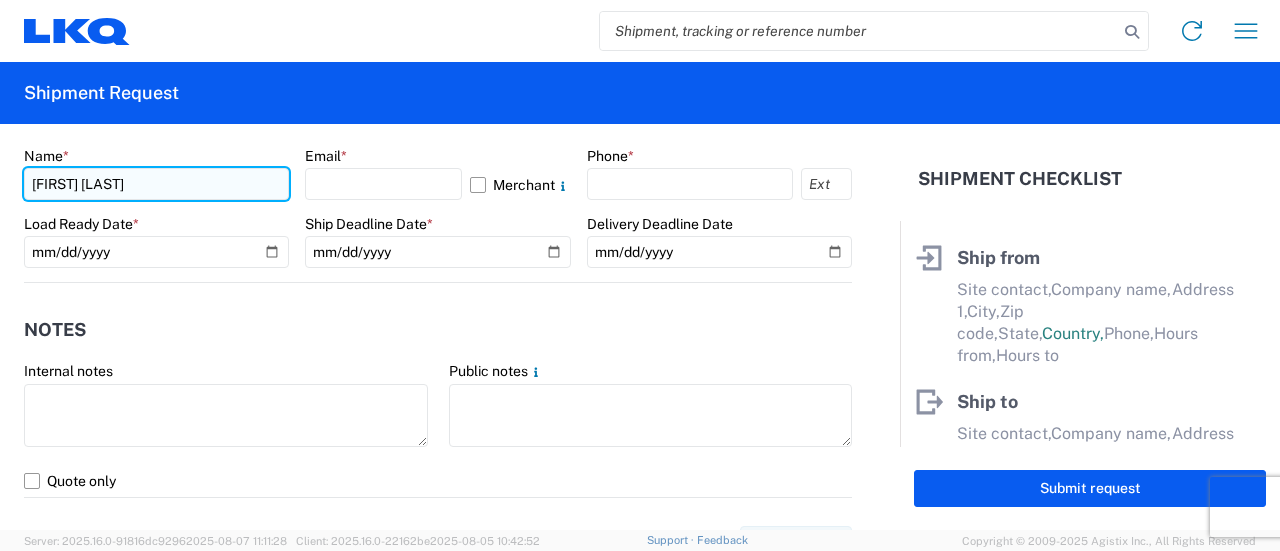 type on "[FIRST] [LAST]" 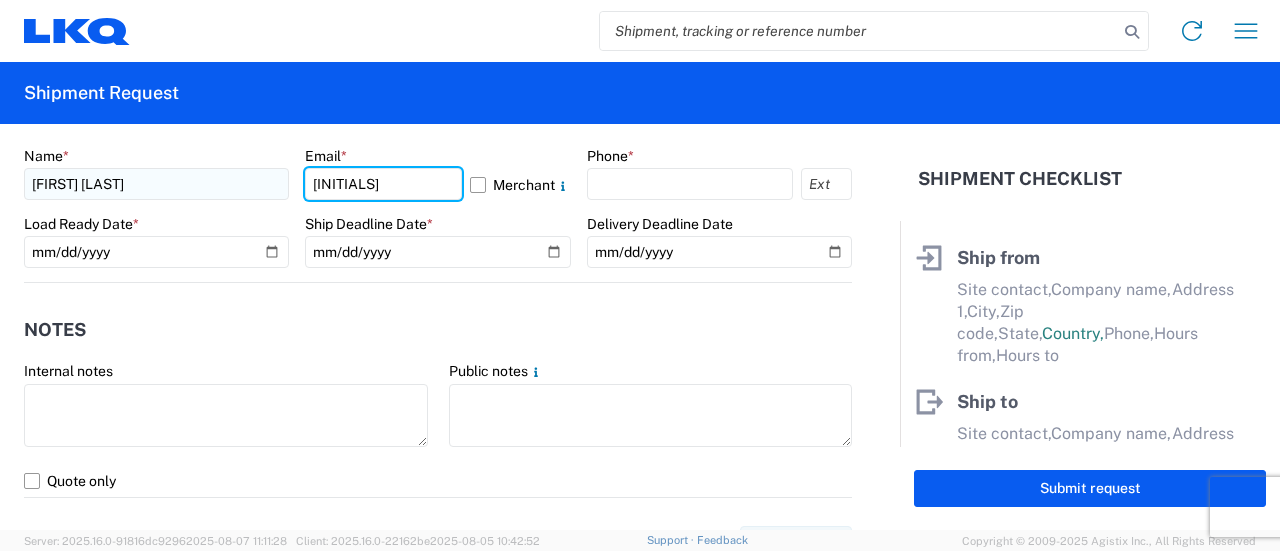 type on "[EMAIL]" 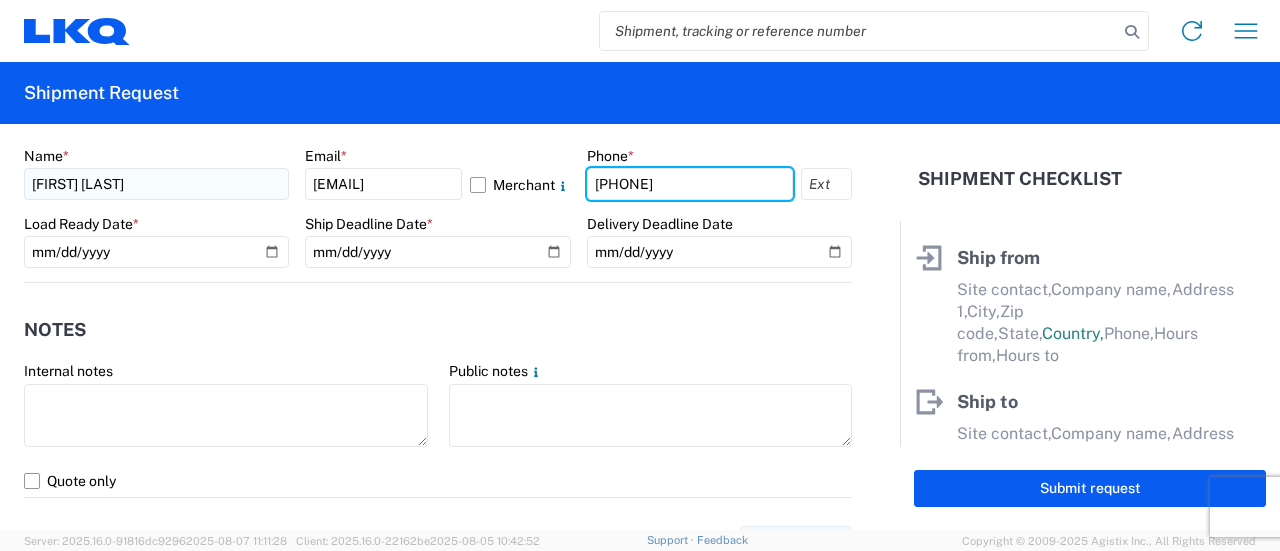 type on "[PHONE]" 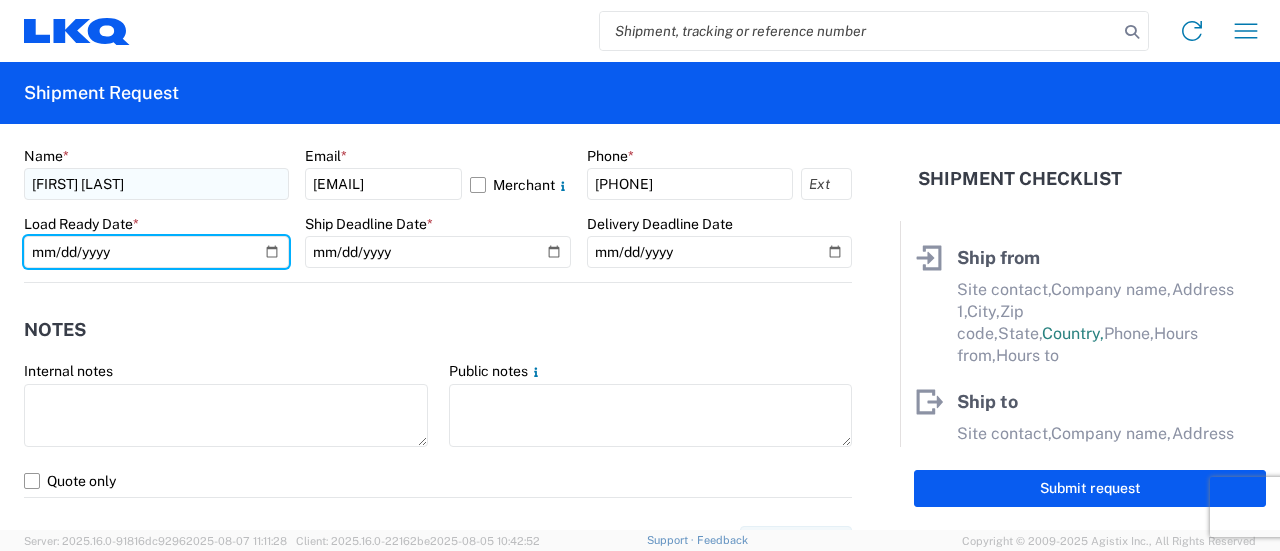 type on "[DATE]" 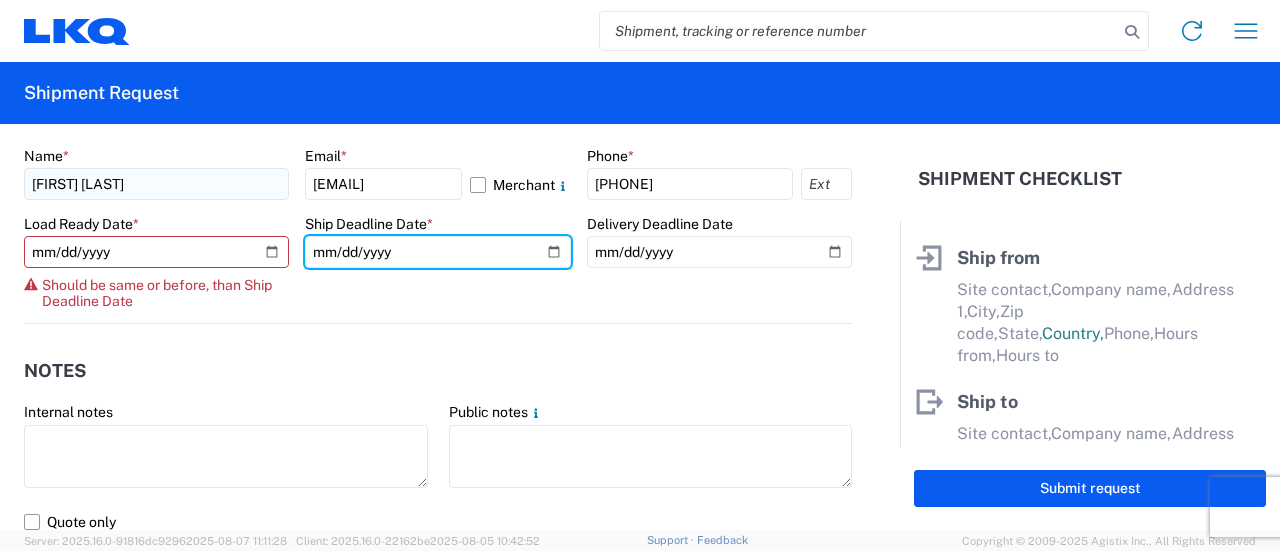 type on "[DATE]" 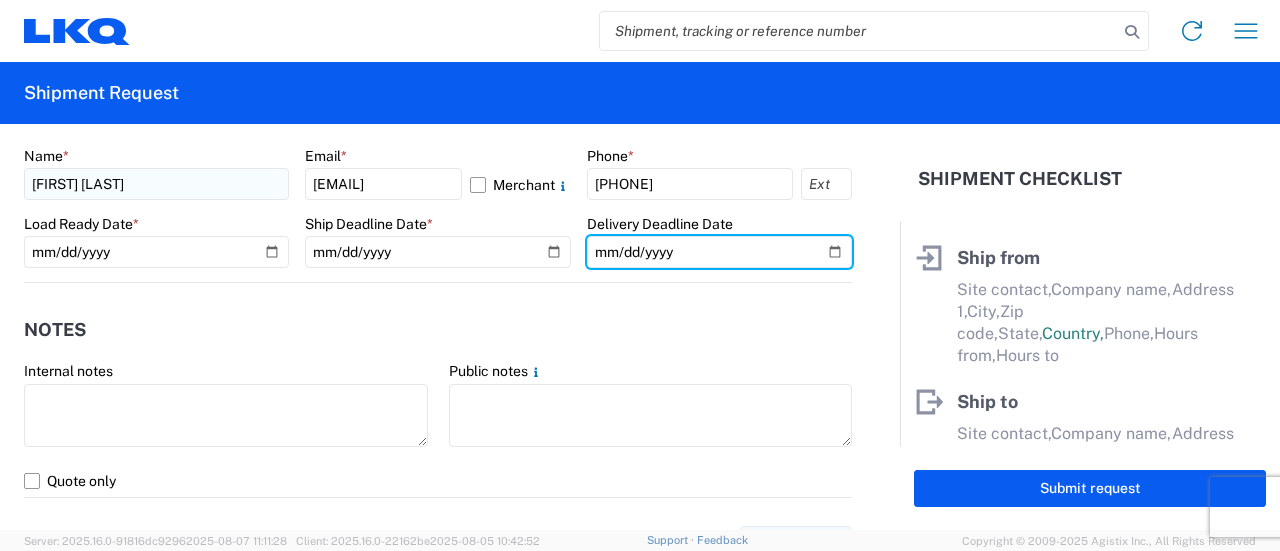 type on "[DATE]" 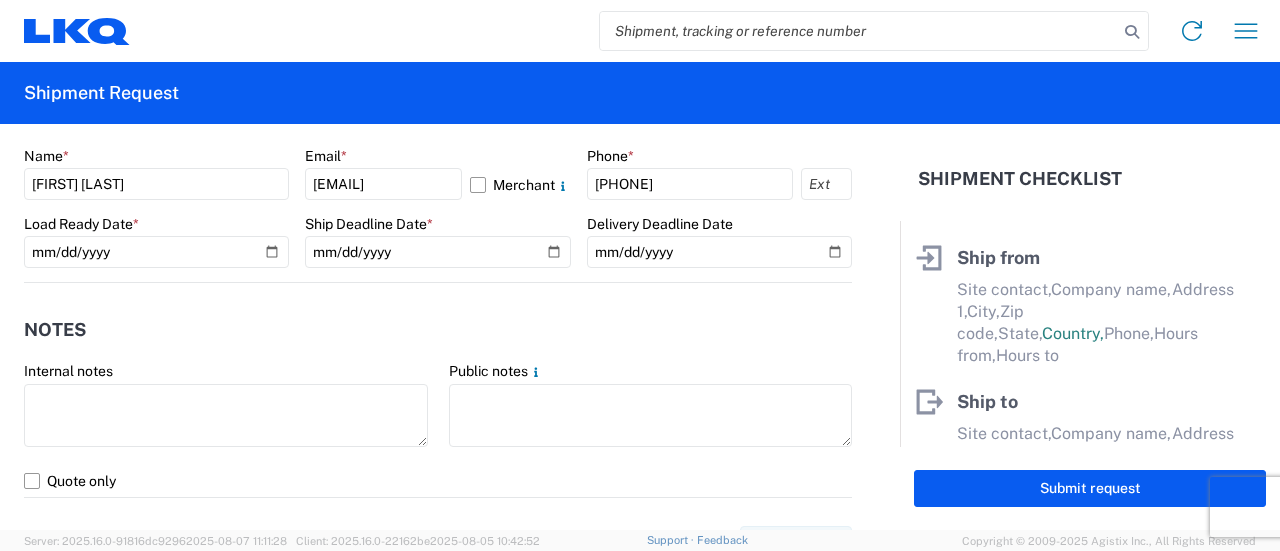 click on "Notes" 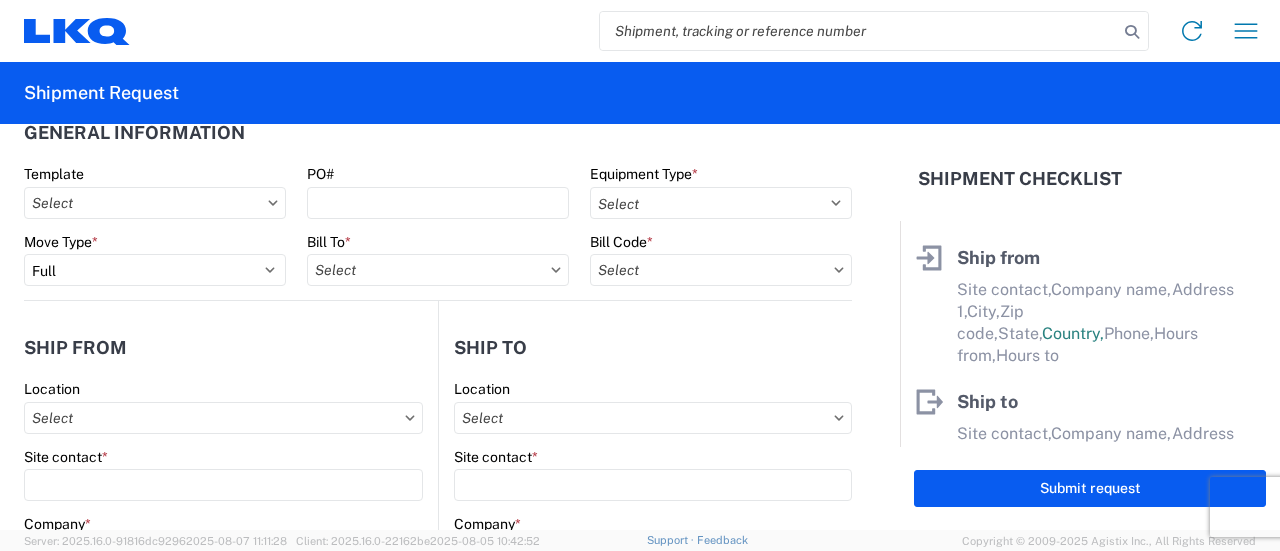 scroll, scrollTop: 100, scrollLeft: 0, axis: vertical 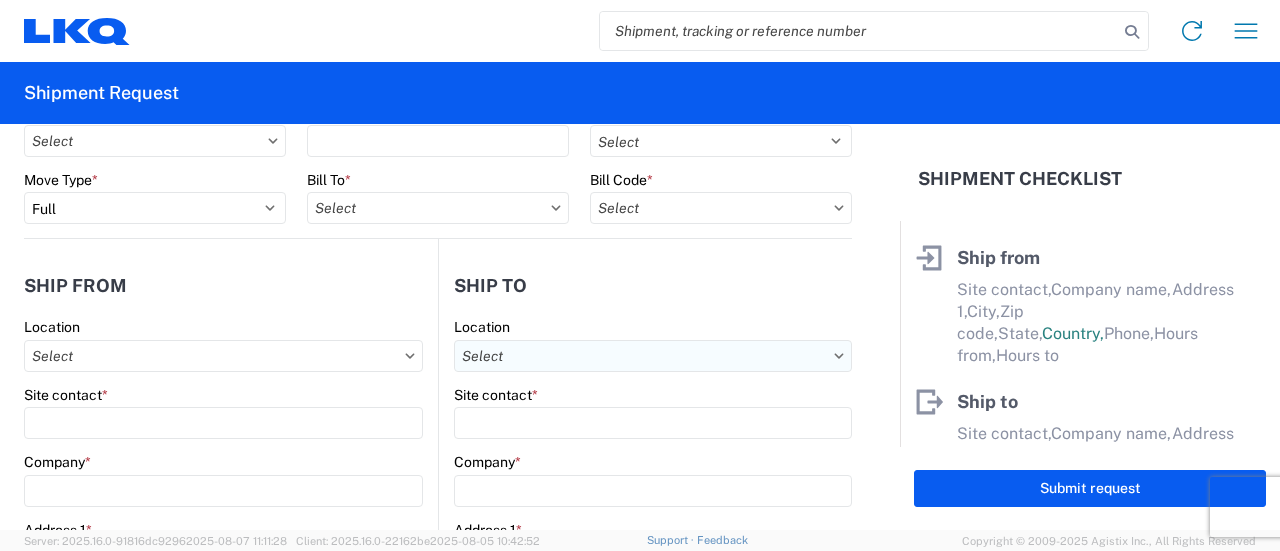 click on "Location" at bounding box center [223, 356] 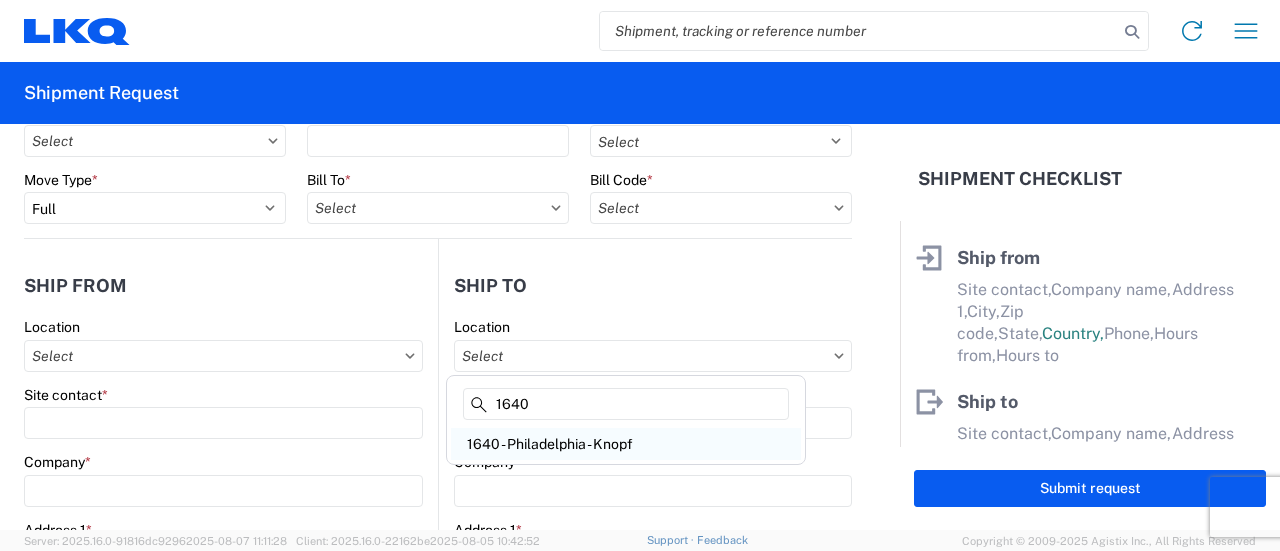 type on "1640" 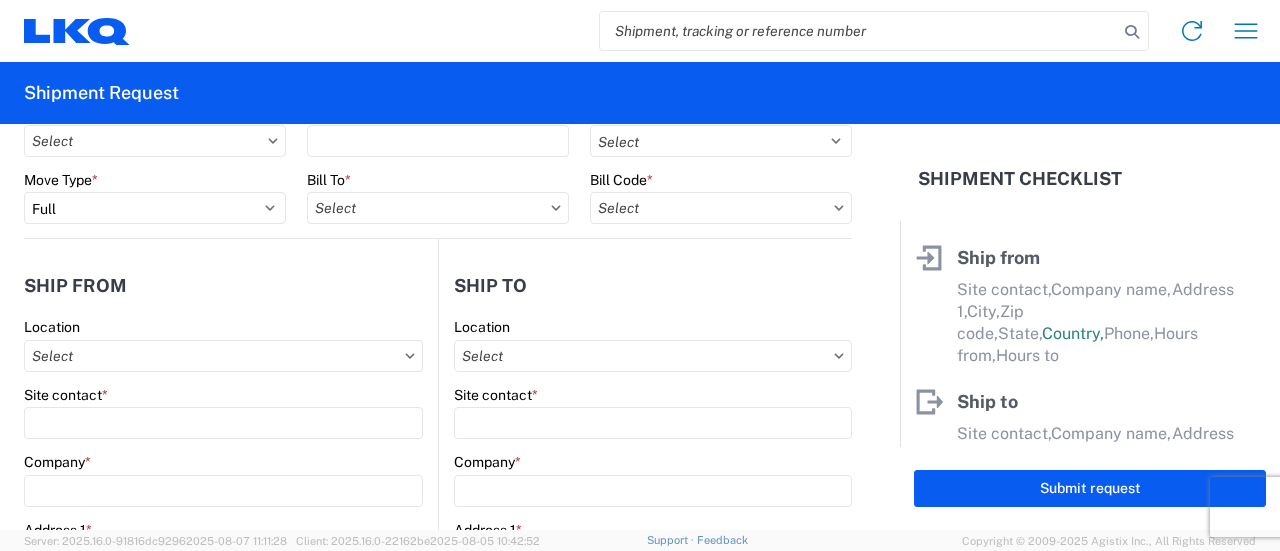 type on "1640 - Philadelphia - Knopf" 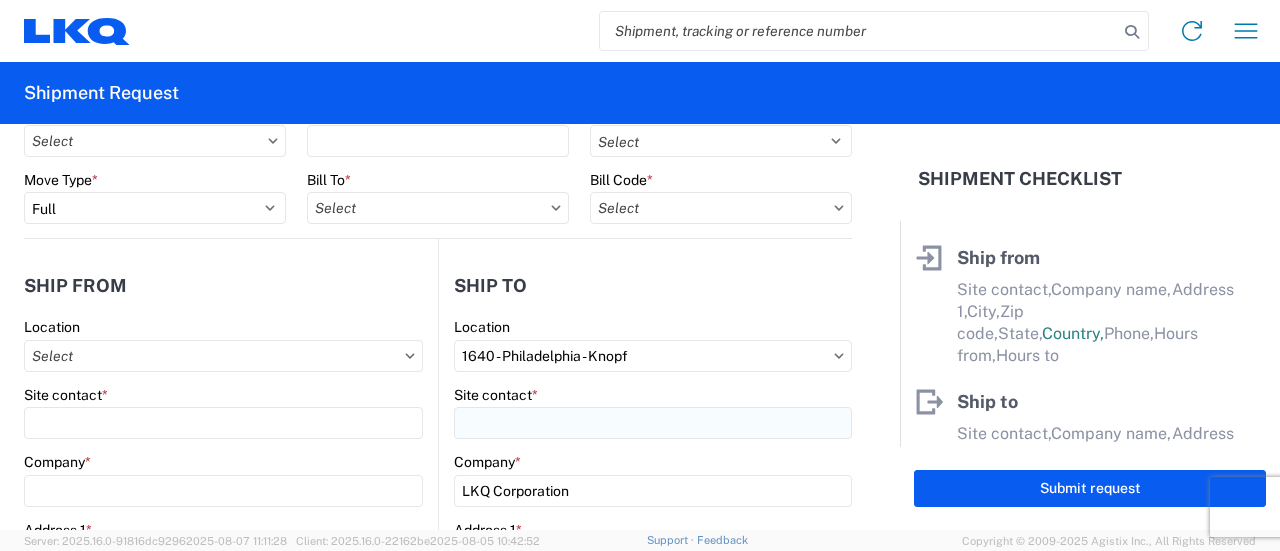 select on "PA" 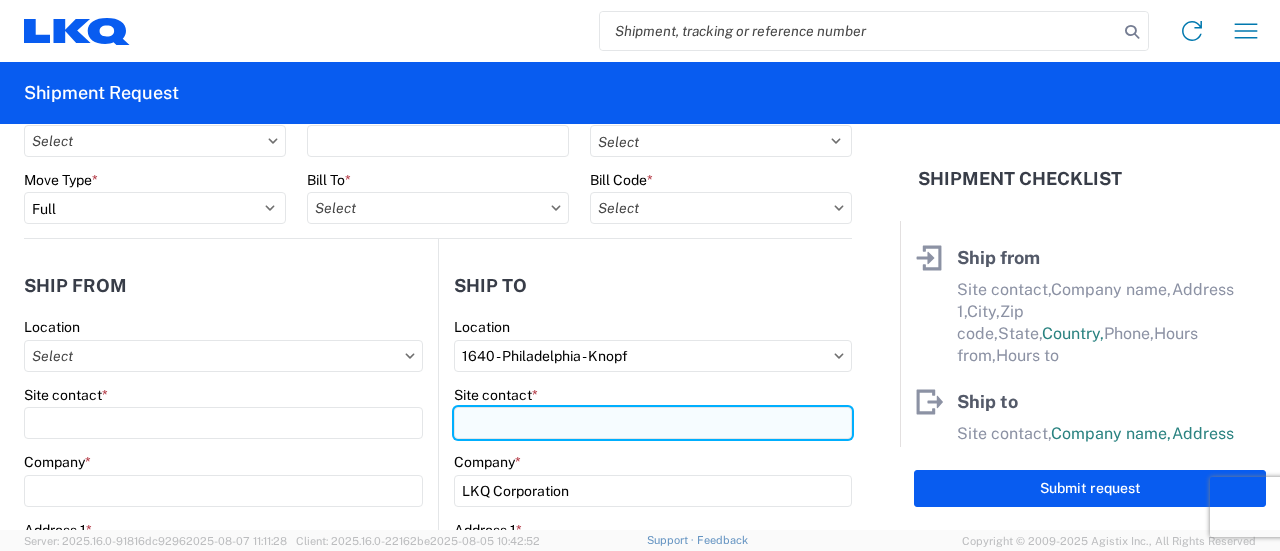 click on "Site contact  *" at bounding box center (653, 423) 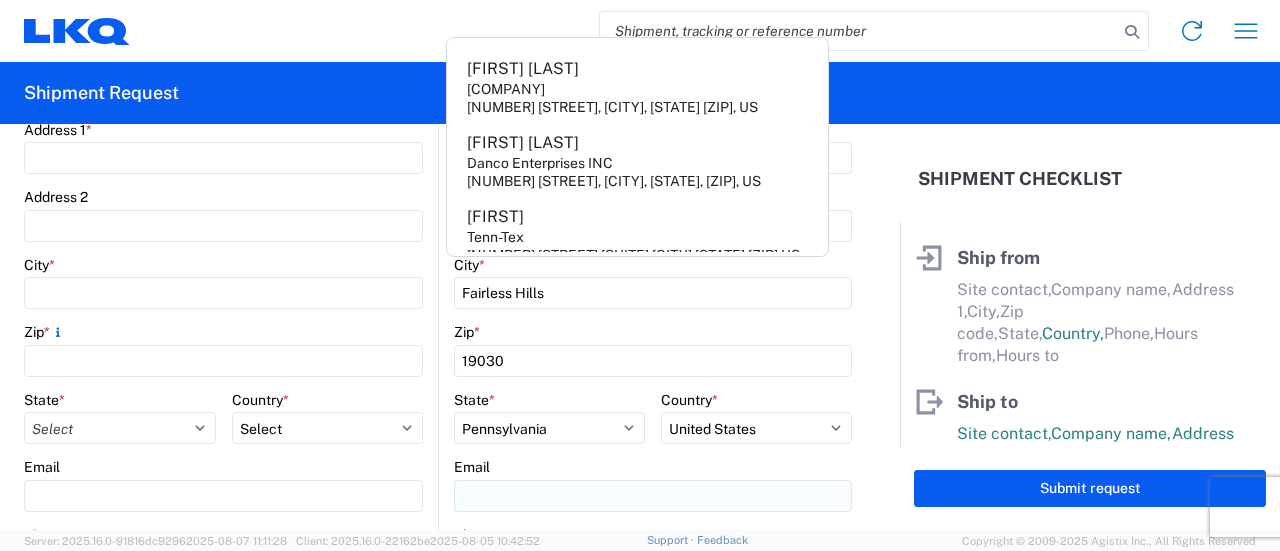 scroll, scrollTop: 600, scrollLeft: 0, axis: vertical 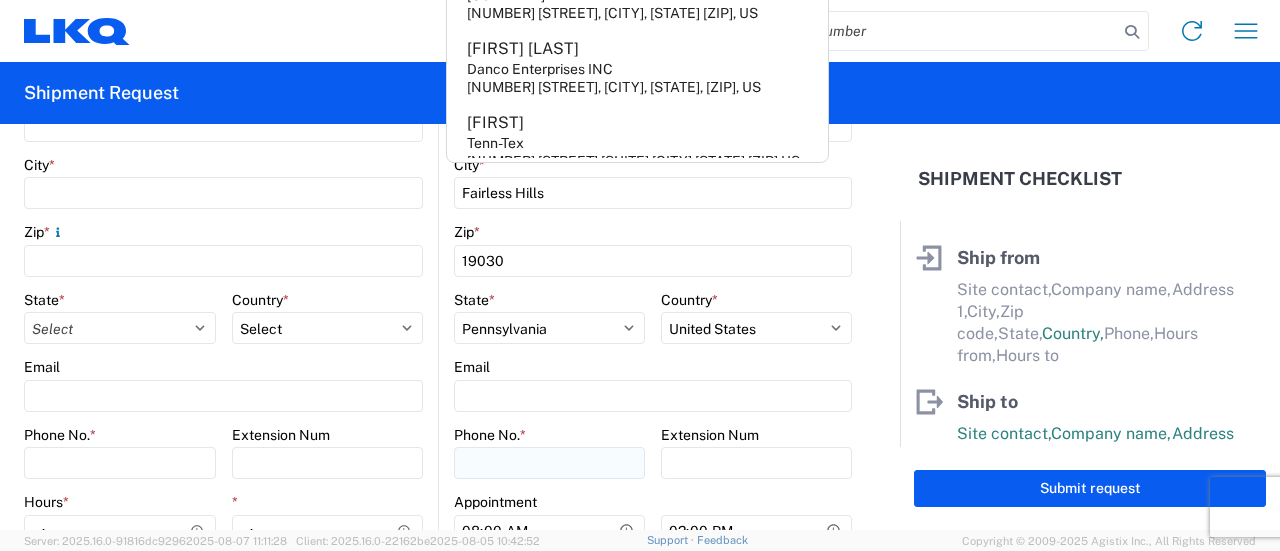 type on "dan" 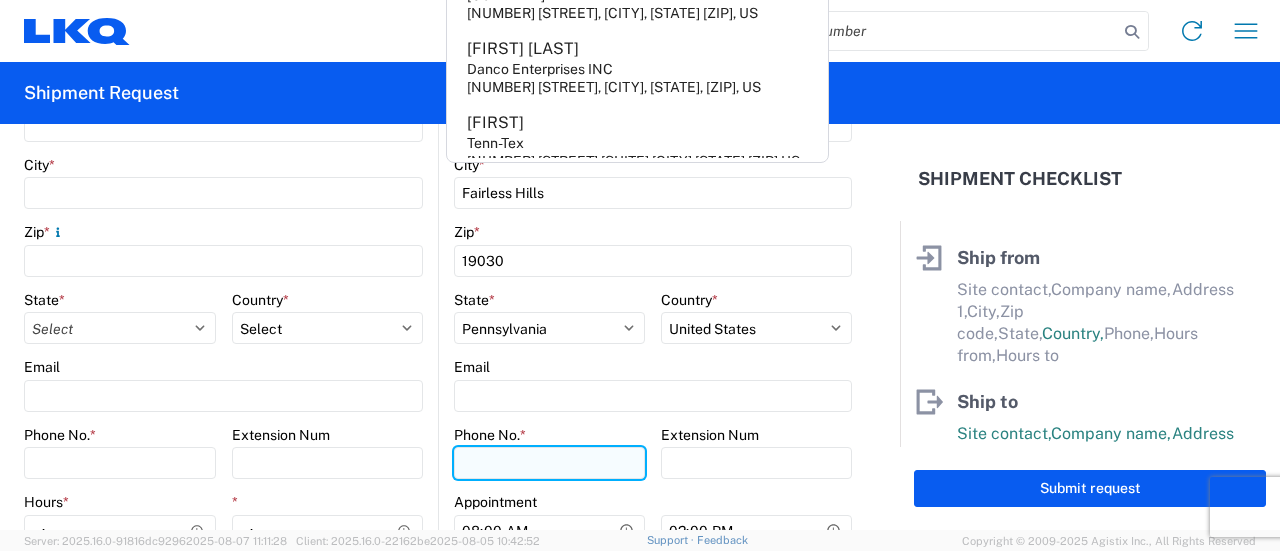 click on "Phone No.  *" at bounding box center [549, 463] 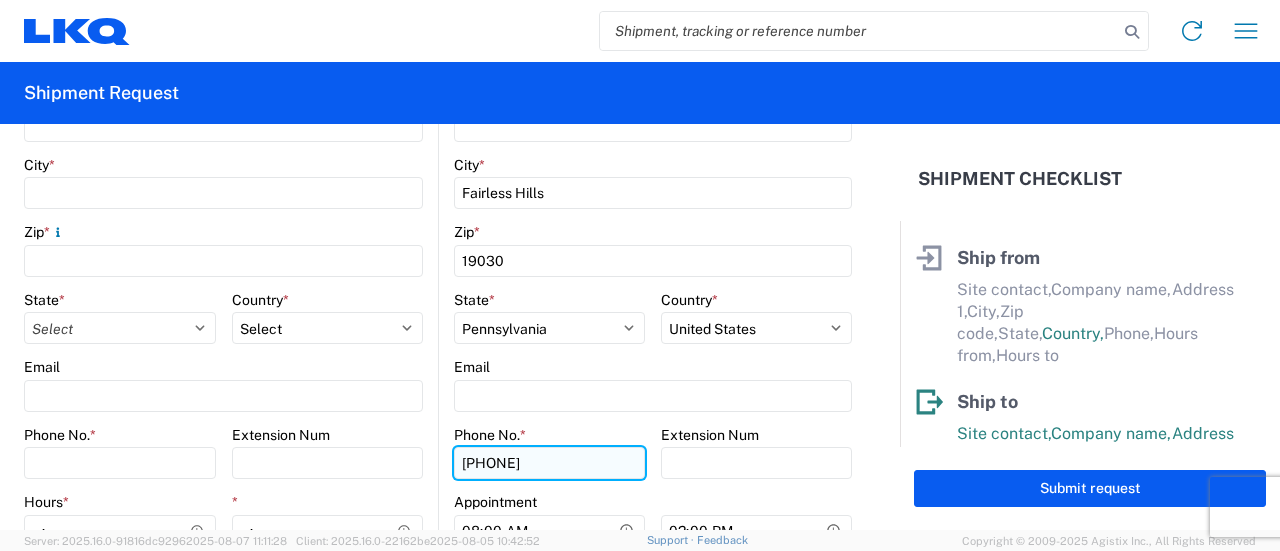 type on "[PHONE]" 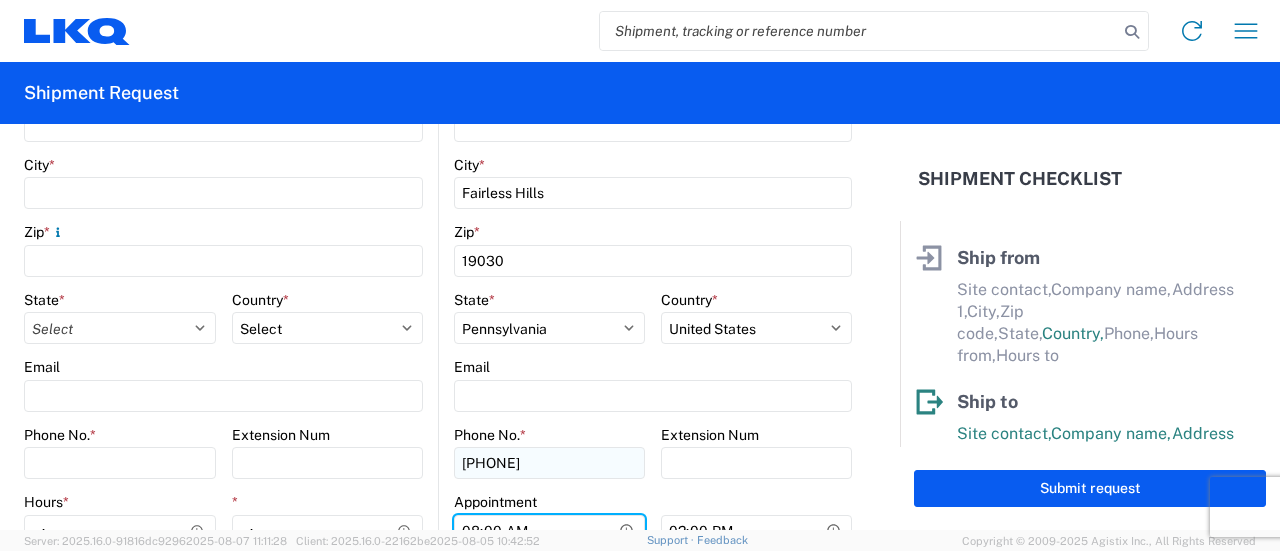 scroll, scrollTop: 616, scrollLeft: 0, axis: vertical 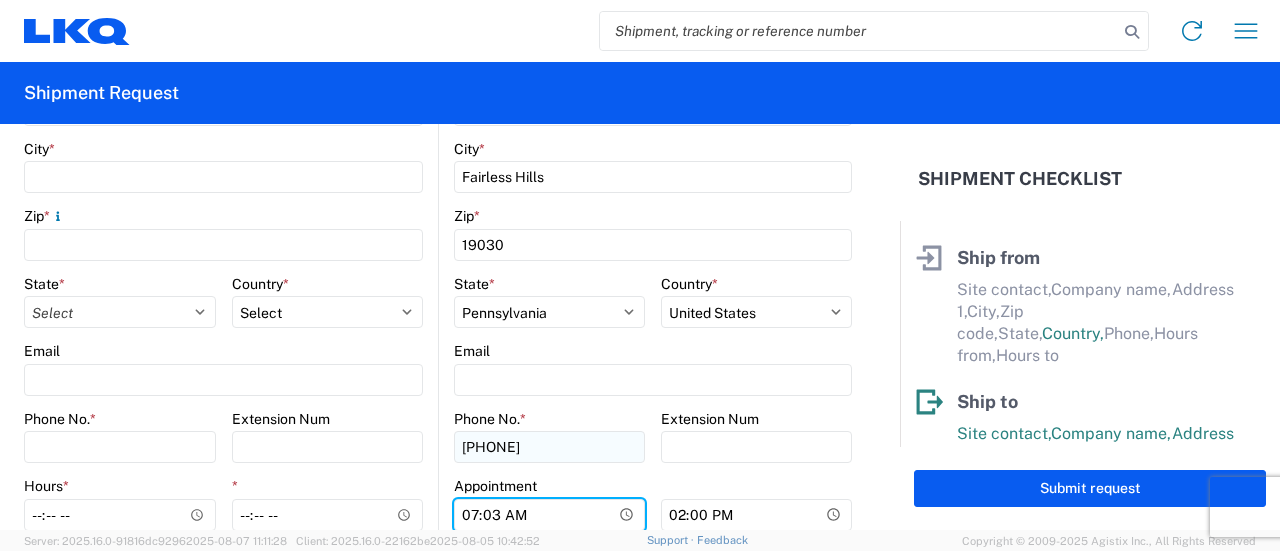 type on "07:30" 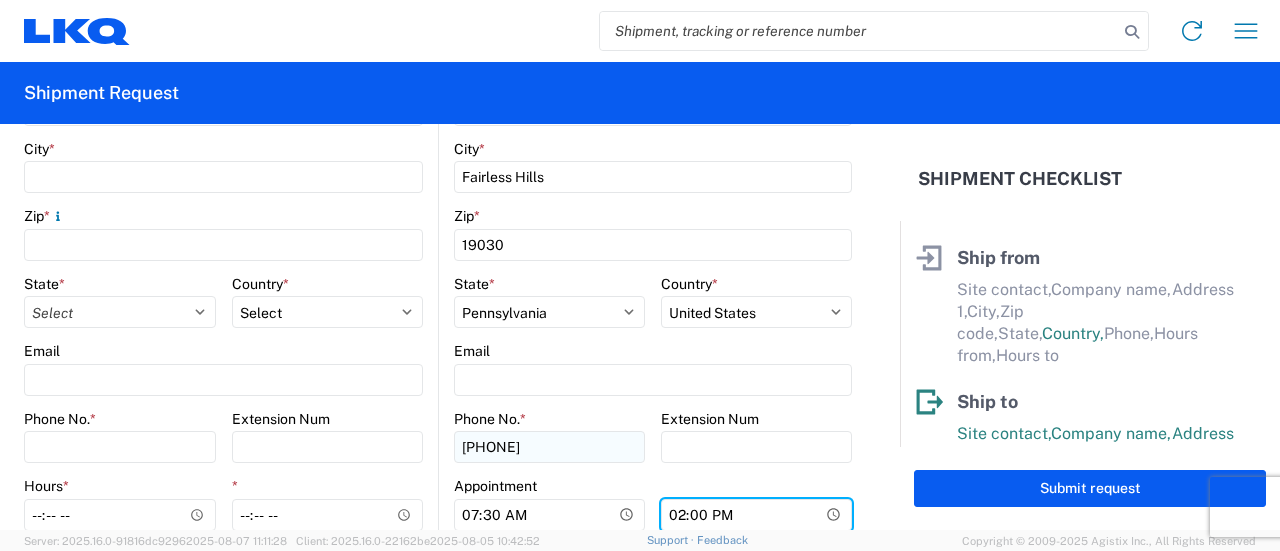 type on "15:00" 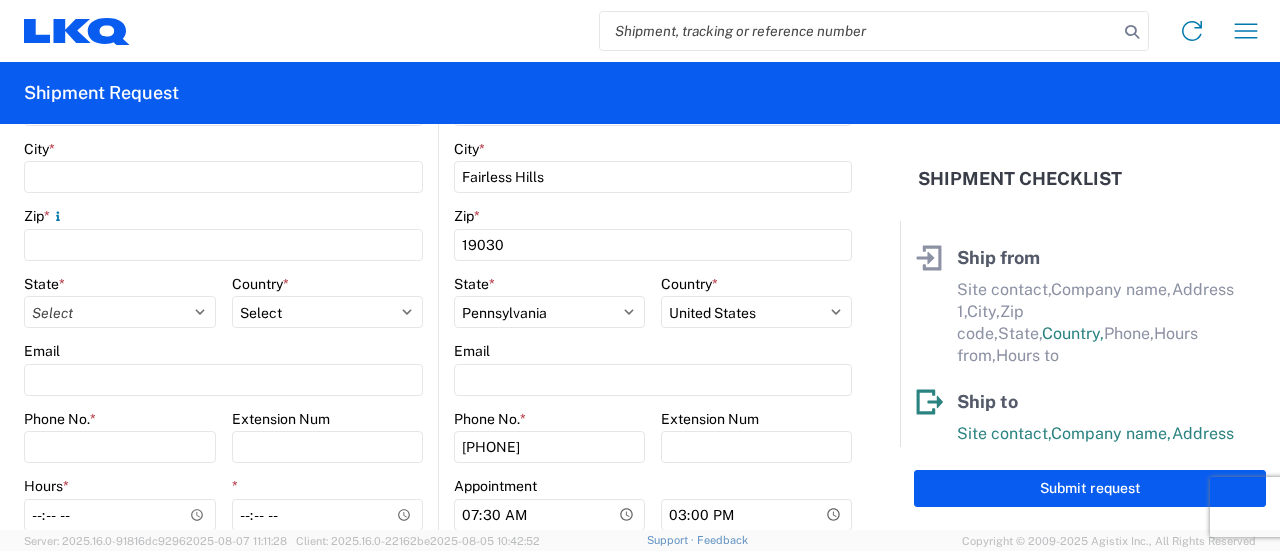 click on "[NUMBER]  Location  [NUMBER] - [CITY] - [COMPANY]  Site contact  * [FIRST]  Company  * [COMPANY]  Address 1  * [NUMBER] [STREET], [SUITE]  Address 2   City  * [CITY]  Zip  * [ZIP]  State  * Select Alabama Alaska Arizona Arkansas Armed Forces Americas Armed Forces Europe Armed Forces Pacific California Colorado Connecticut Delaware District of Columbia Florida Georgia Hawaii Idaho Illinois Indiana Iowa Kansas Kentucky Louisiana Maine Maryland Massachusetts Michigan Minnesota Mississippi Missouri Montana Nebraska Nevada New Hampshire New Jersey New Mexico New York North Carolina North Dakota Ohio Oklahoma Oregon Palau Pennsylvania Puerto Rico Rhode Island South Carolina South Dakota Tennessee Texas Utah Vermont Virginia Washington West Virginia Wisconsin Wyoming  Country  * Select Afghanistan Åland Islands Albania Algeria American Samoa Andorra Angola Anguilla Antarctica Antigua & Barbuda Argentina Aruba Australia Austria Azerbaijan Bahamas Bahrain Bangladesh Barbados Belarus Belgium Belize Benin Chad" 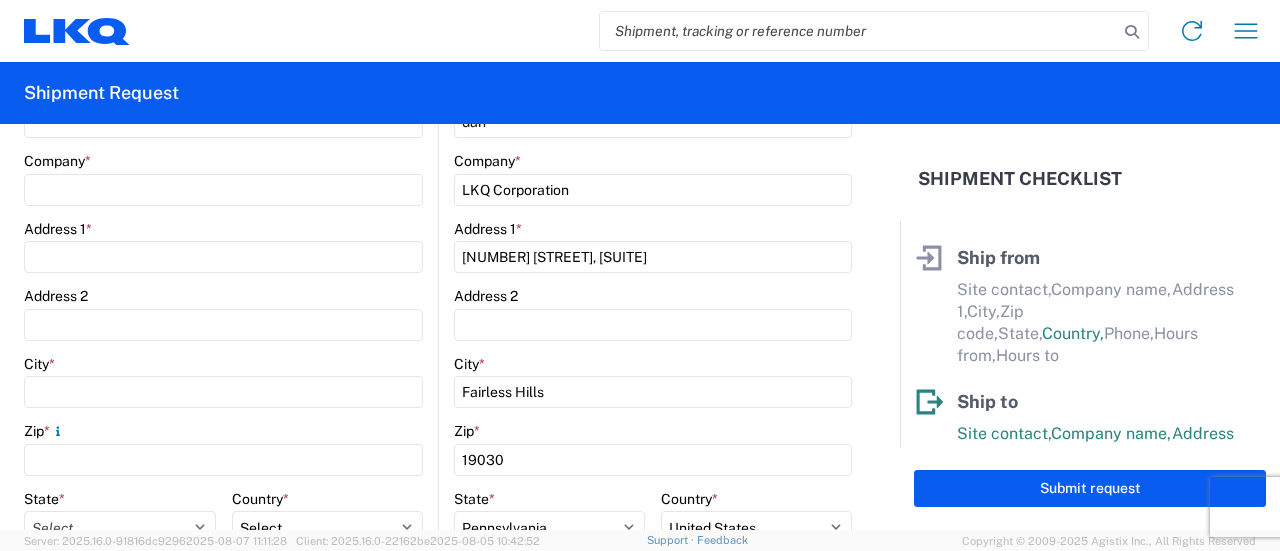 scroll, scrollTop: 116, scrollLeft: 0, axis: vertical 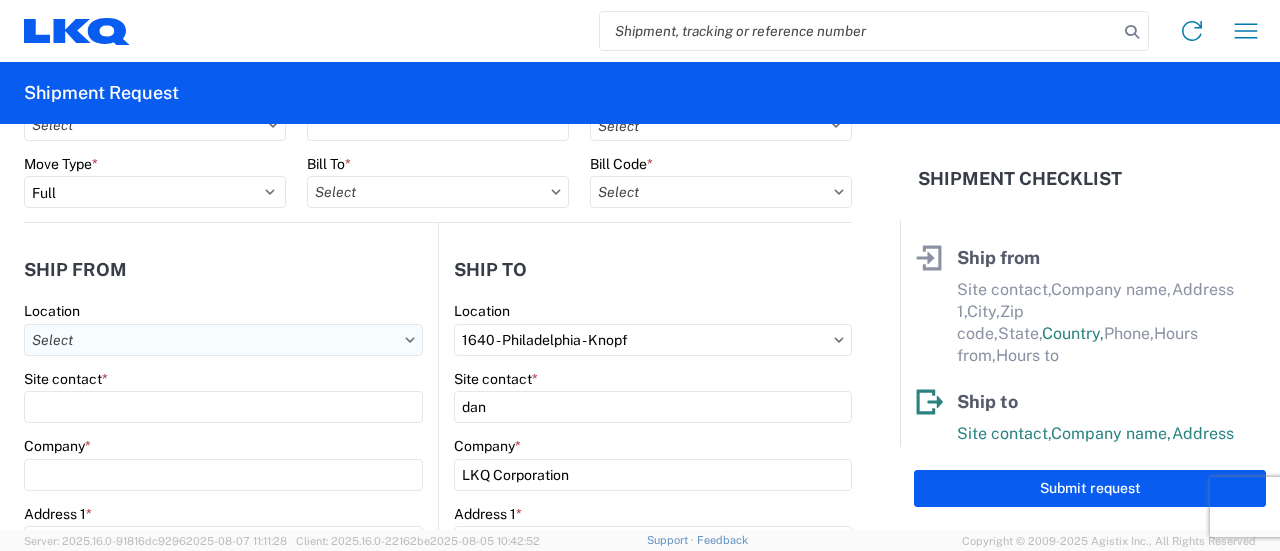 click on "Location" at bounding box center (223, 340) 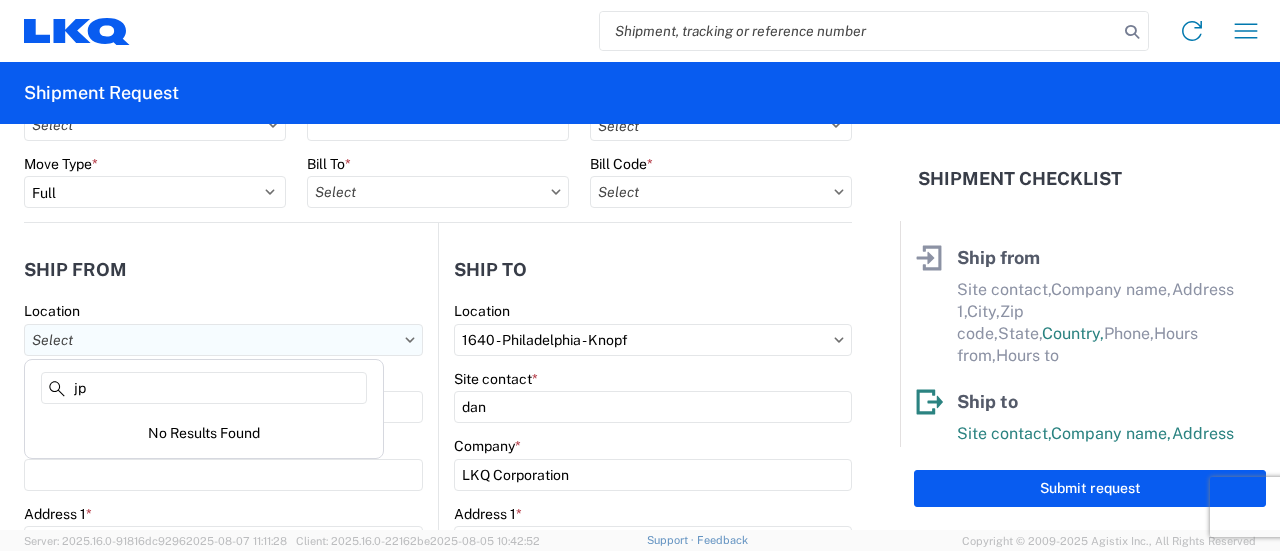 type on "j" 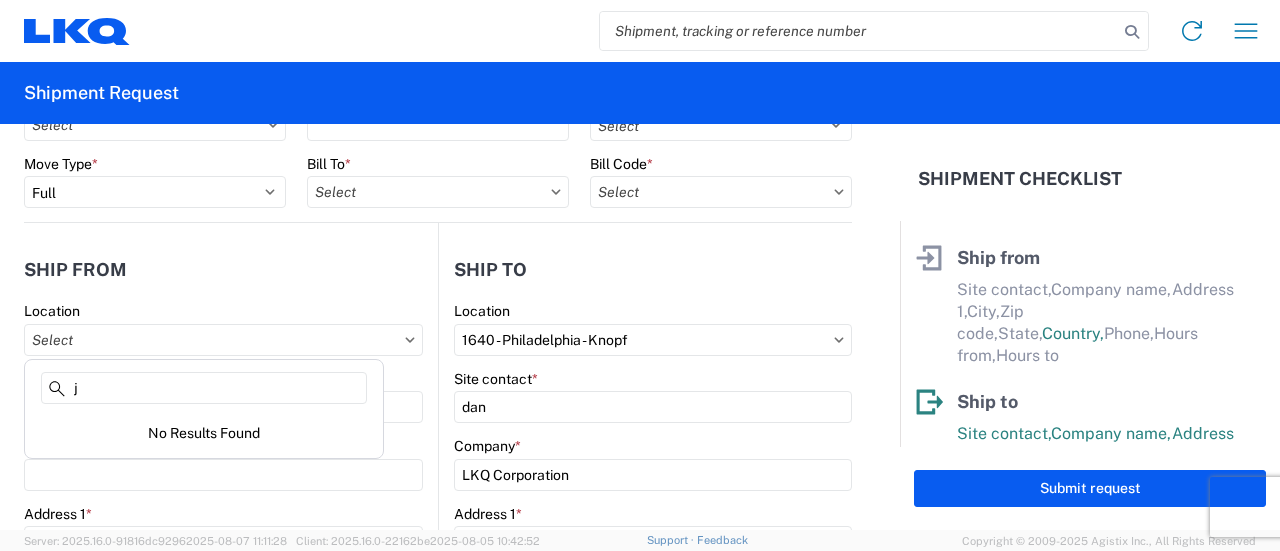 type 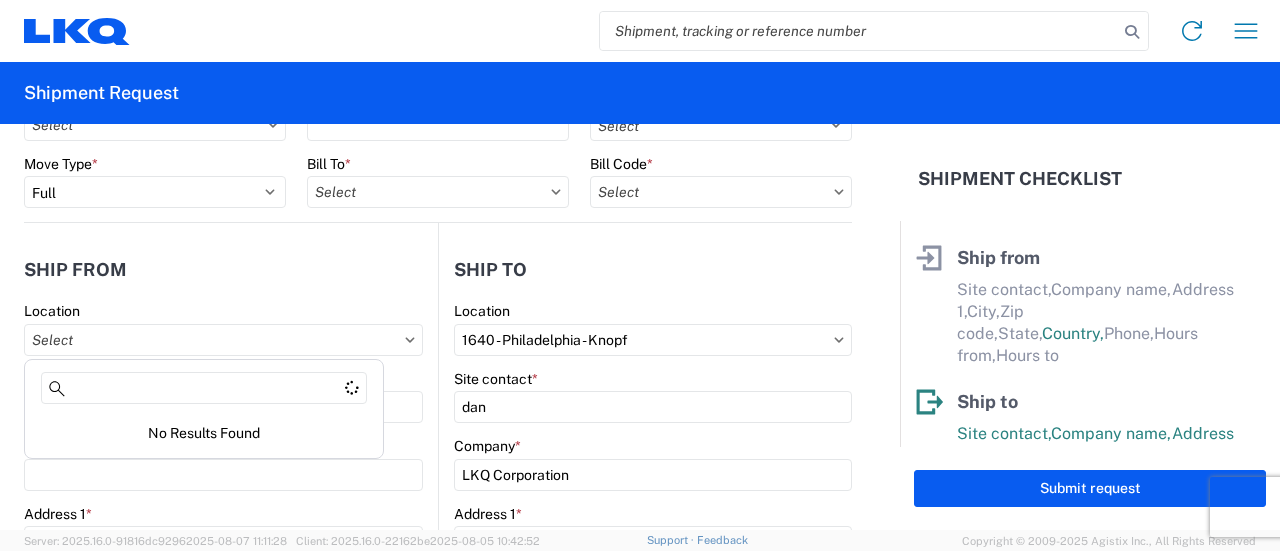 click on "General Information   Template   PO#   Equipment Type  * Select 53’ Dry Van Flatbed Dropdeck (van) Lowboy (flatbed) Rail  Move Type  * Select Full Partial TL  Bill To  *  Bill Code  *  Ship from   Location   Site contact  *  Company  *  Address 1  *  Address 2   City  *  Zip  *
State  * Select Alabama Alaska Arizona Arkansas Armed Forces Americas Armed Forces Europe Armed Forces Pacific California Colorado Connecticut Delaware District of Columbia Florida Georgia Hawaii Idaho Illinois Indiana Iowa Kansas Kentucky Louisiana Maine Maryland Massachusetts Michigan Minnesota Mississippi Missouri Montana Nebraska Nevada New Hampshire New Jersey New Mexico New York North Carolina North Dakota Ohio Oklahoma Oregon Palau Pennsylvania Puerto Rico Rhode Island South Carolina South Dakota Tennessee Texas Utah Vermont Virginia Washington West Virginia Wisconsin Wyoming  Country  * Select Afghanistan Åland Islands Albania Algeria American Samoa Andorra Angola Anguilla Antarctica Antigua & Barbuda Argentina Aruba" 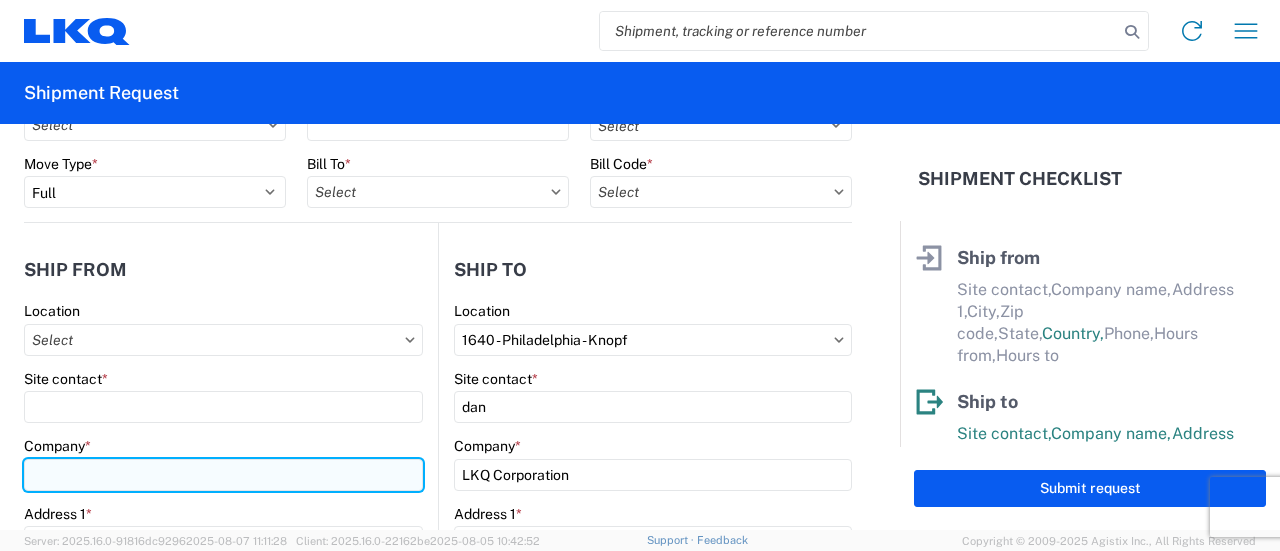 click on "Company  *" at bounding box center [223, 475] 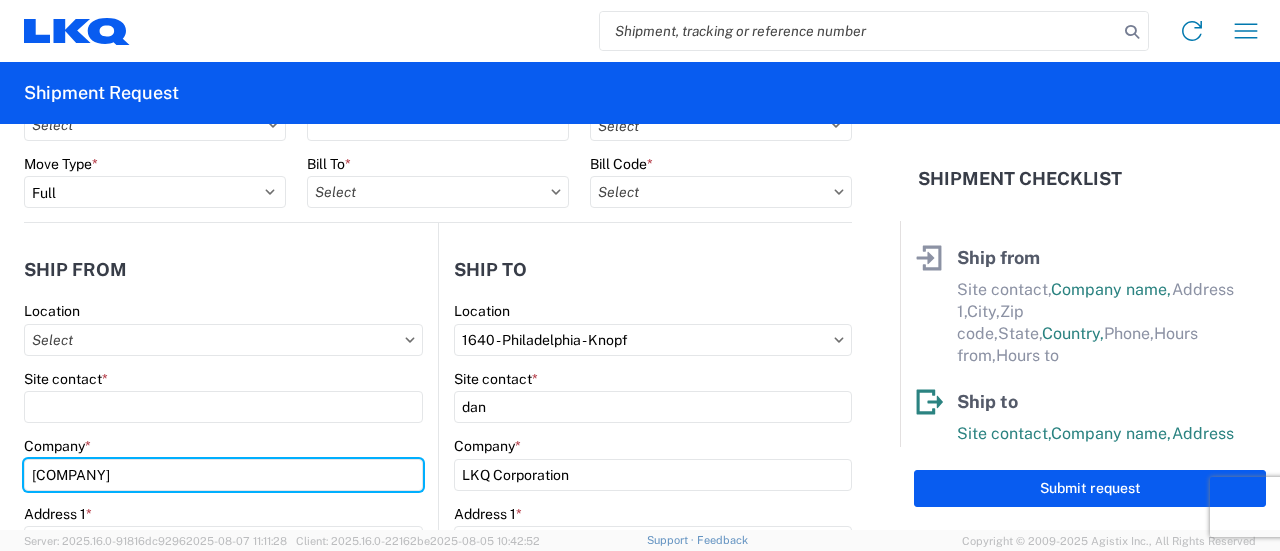 type on "[COMPANY]" 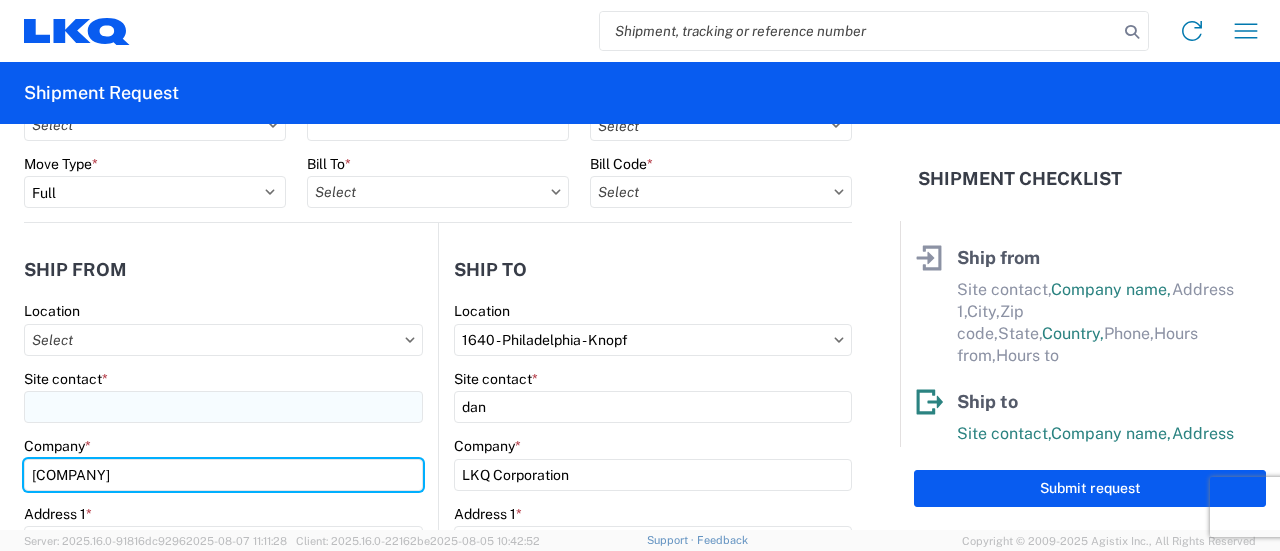 scroll, scrollTop: 216, scrollLeft: 0, axis: vertical 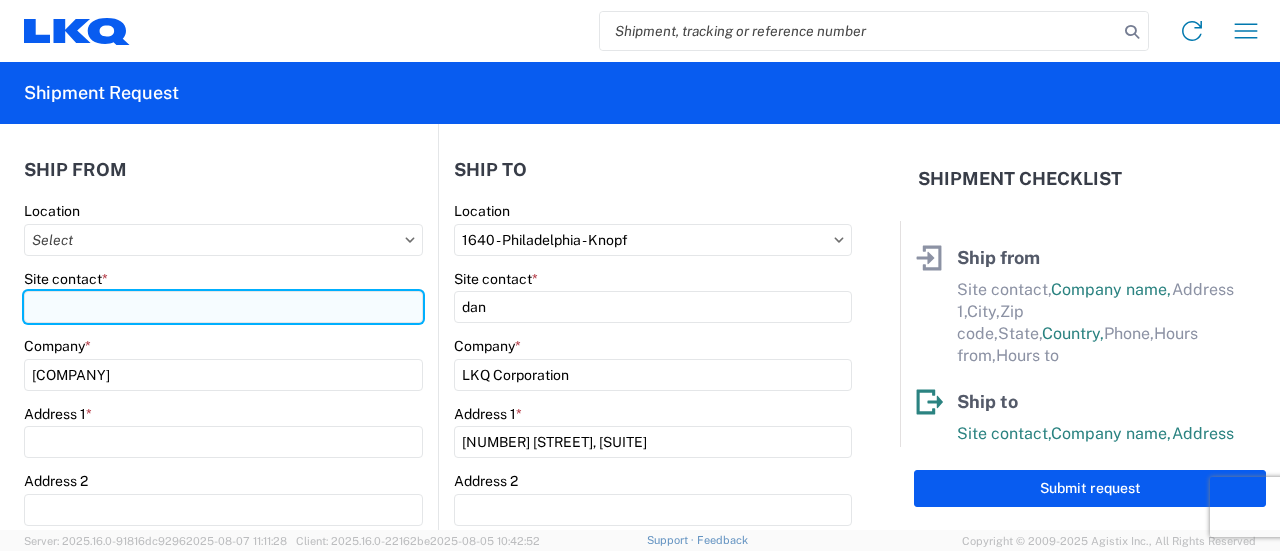 click on "Site contact  *" at bounding box center (223, 307) 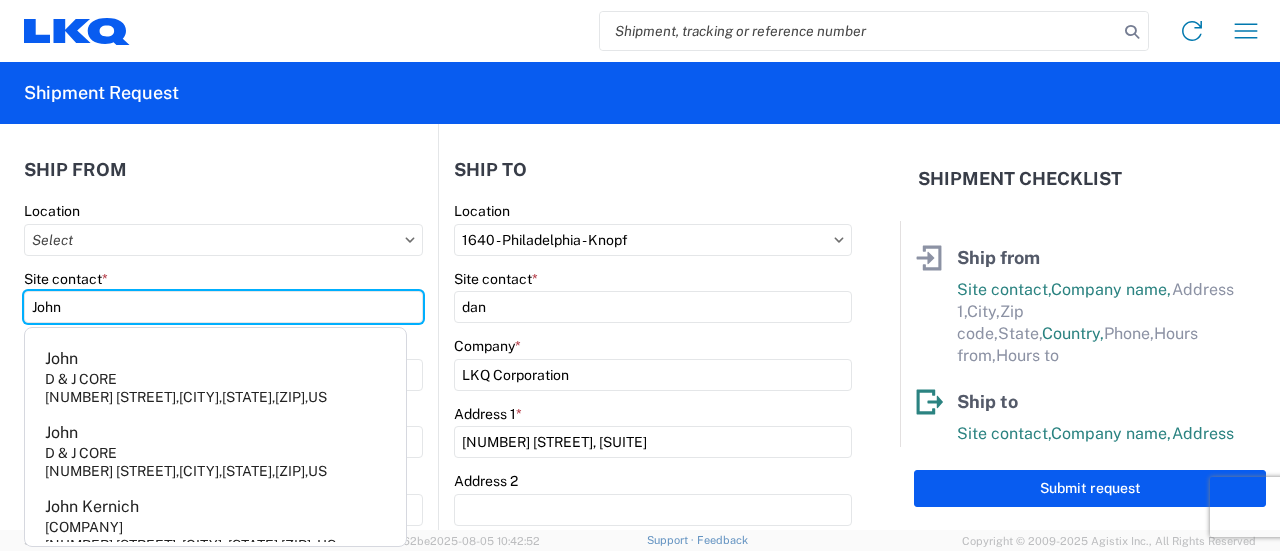 type on "John" 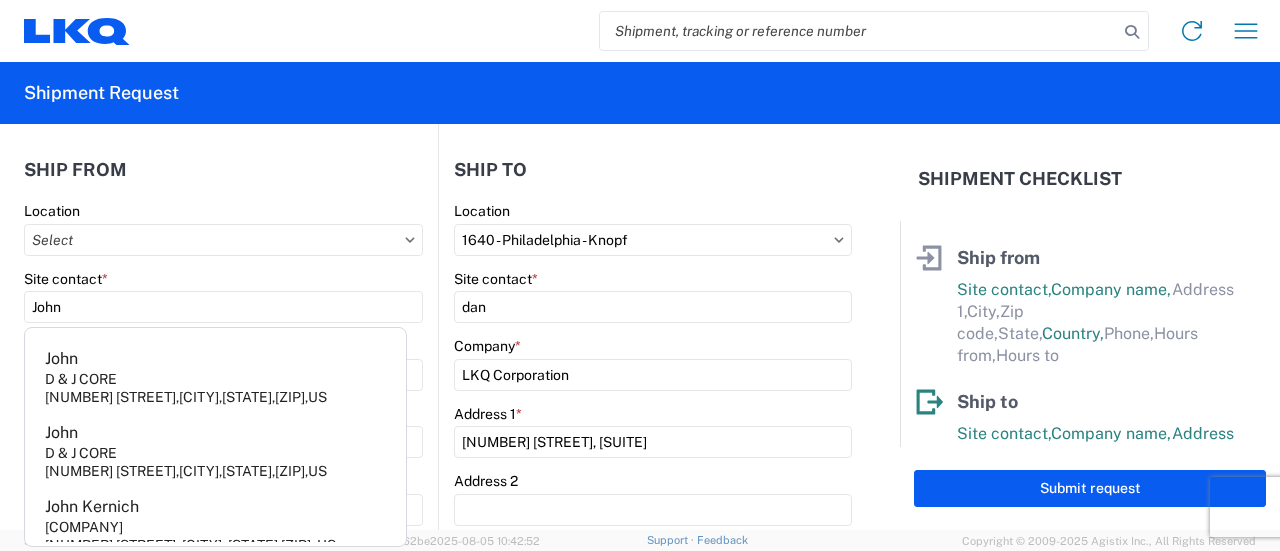 click on "General Information   Template   PO#   Equipment Type  * Select 53’ Dry Van Flatbed Dropdeck (van) Lowboy (flatbed) Rail  Move Type  * Select Full Partial TL  Bill To  *  Bill Code  *  Ship from   Location   Site contact  * [FIRST]  Company  * [COMPANY]  Address 1  *  Address 2   City  *  Zip  *
State  * Select Alabama Alaska Arizona Arkansas Armed Forces Americas Armed Forces Europe Armed Forces Pacific California Colorado Connecticut Delaware District of Columbia Florida Georgia Hawaii Idaho Illinois Indiana Iowa Kansas Kentucky Louisiana Maine Maryland Massachusetts Michigan Minnesota Mississippi Missouri Montana Nebraska Nevada New Hampshire New Jersey New Mexico New York North Carolina North Dakota Ohio Oklahoma Oregon Palau Pennsylvania Puerto Rico Rhode Island South Carolina South Dakota Tennessee Texas Utah Vermont Virginia Washington West Virginia Wisconsin Wyoming  Country  * Select Afghanistan Åland Islands Albania Algeria American Samoa Andorra Angola Anguilla Antarctica Antigua & Barbuda Argentina Aruba" 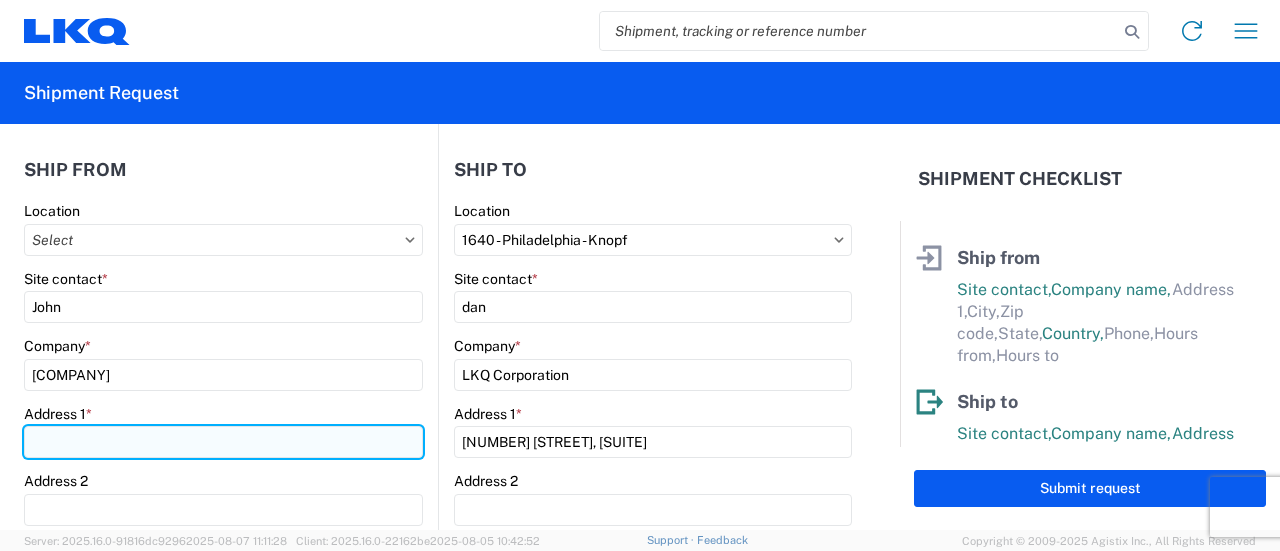 click on "Address 1  *" at bounding box center [223, 442] 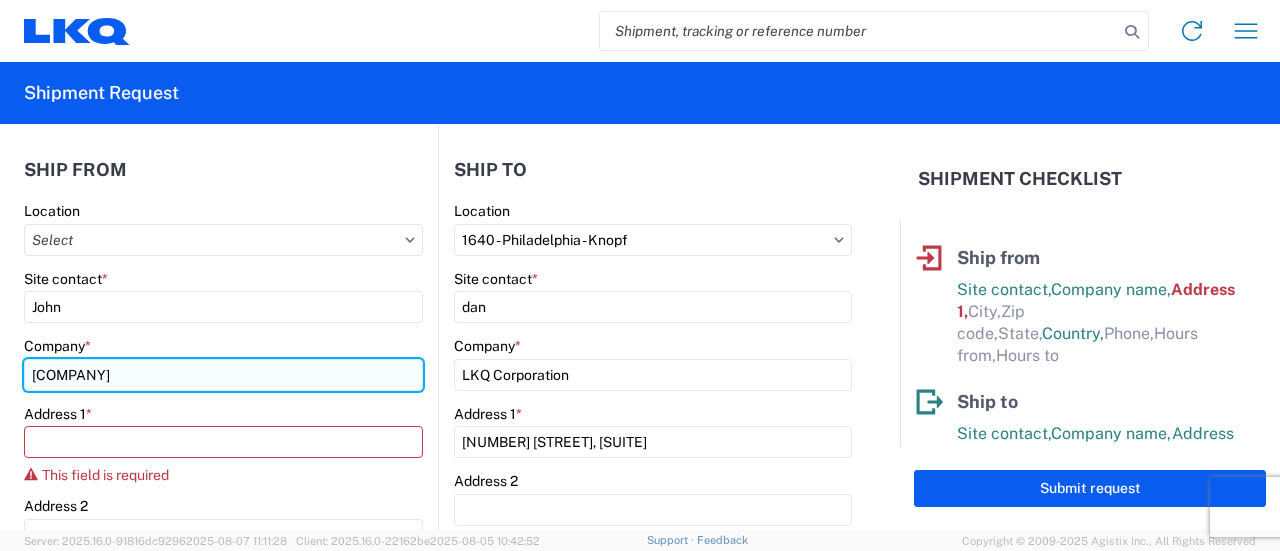 click on "[COMPANY]" at bounding box center (223, 375) 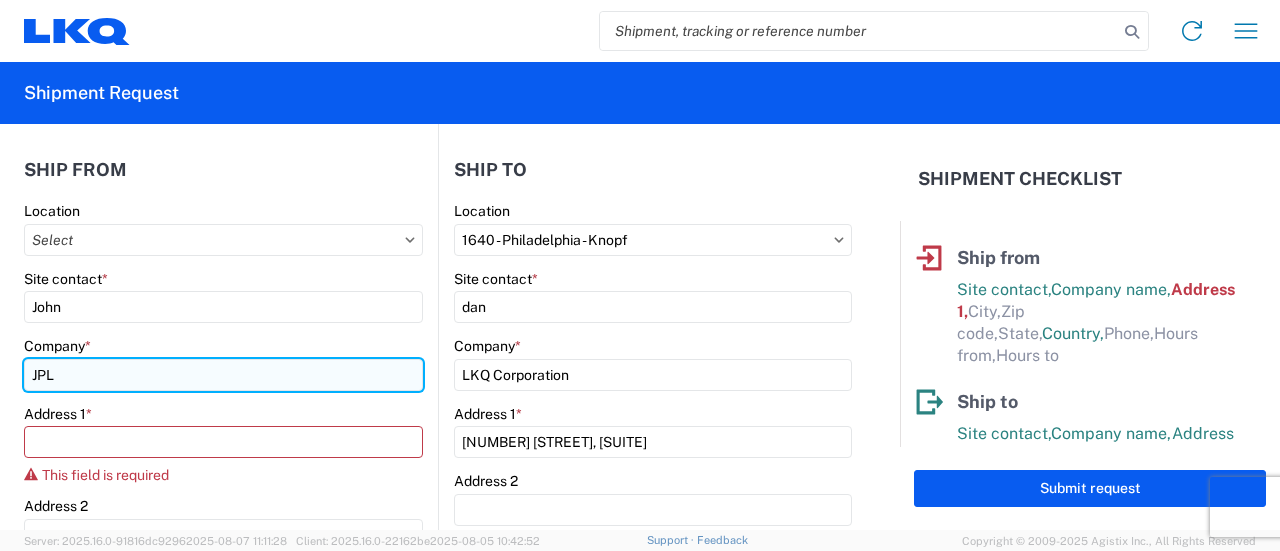type on "JPL" 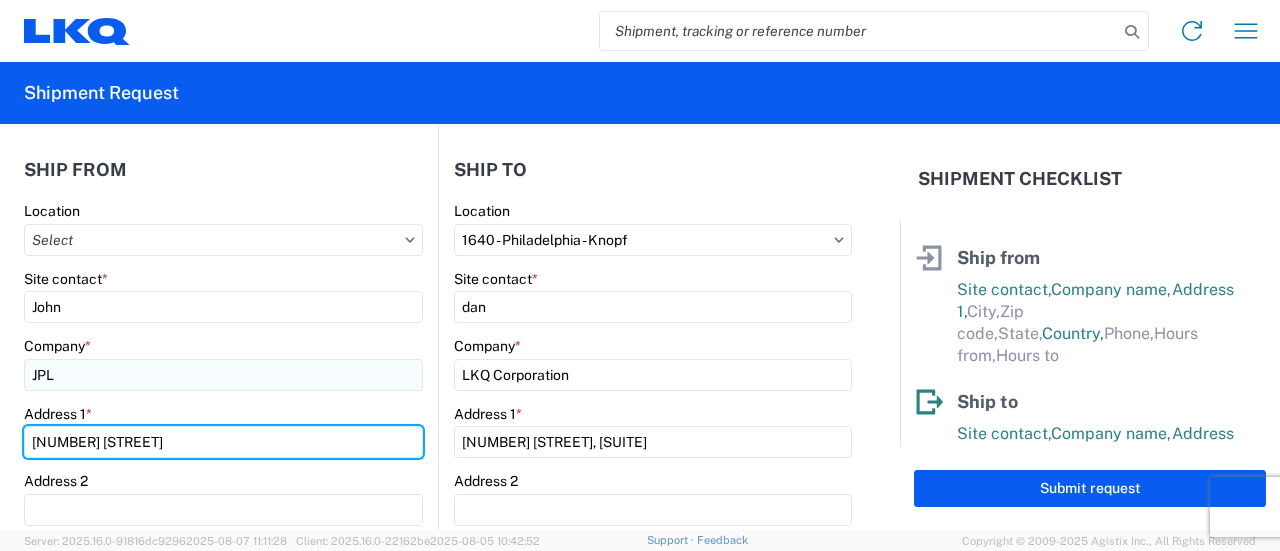 scroll, scrollTop: 416, scrollLeft: 0, axis: vertical 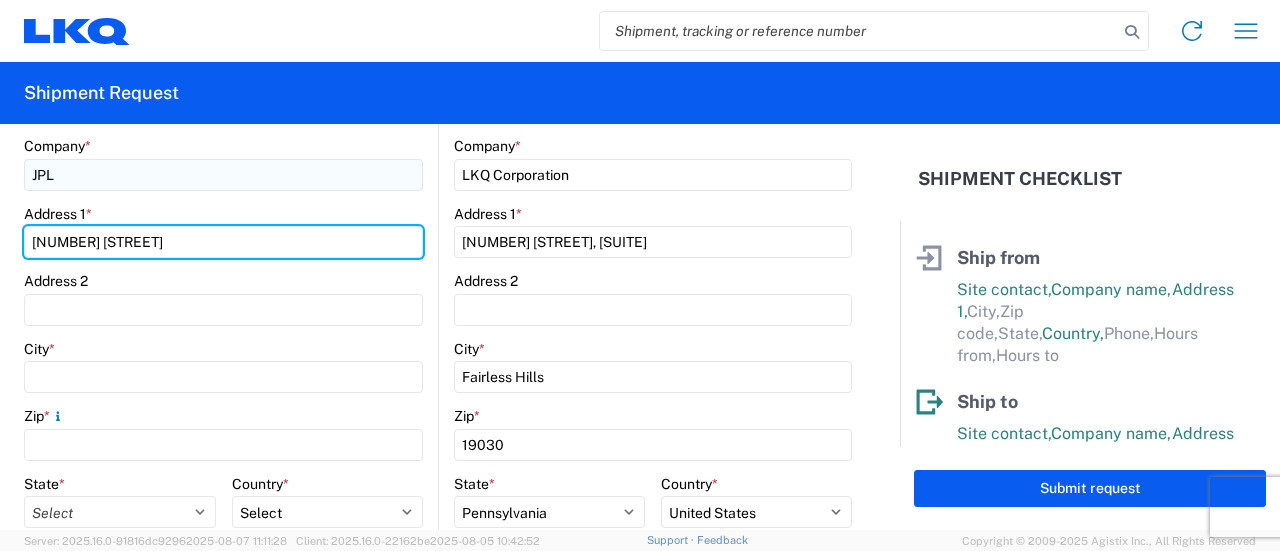 type on "[NUMBER] [STREET]" 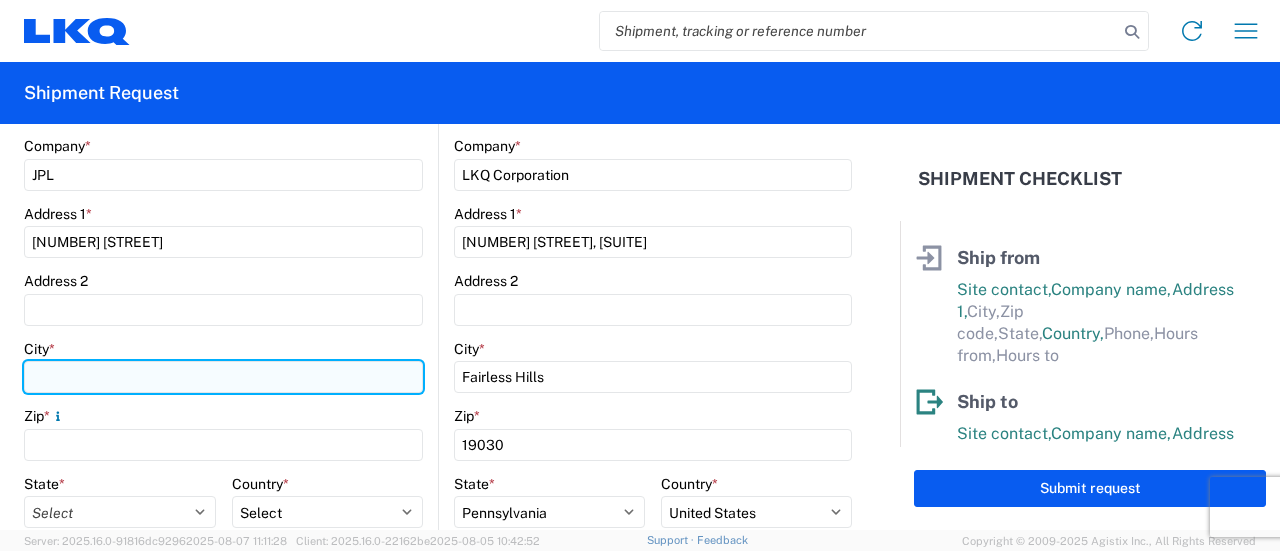 click on "City  *" at bounding box center (223, 377) 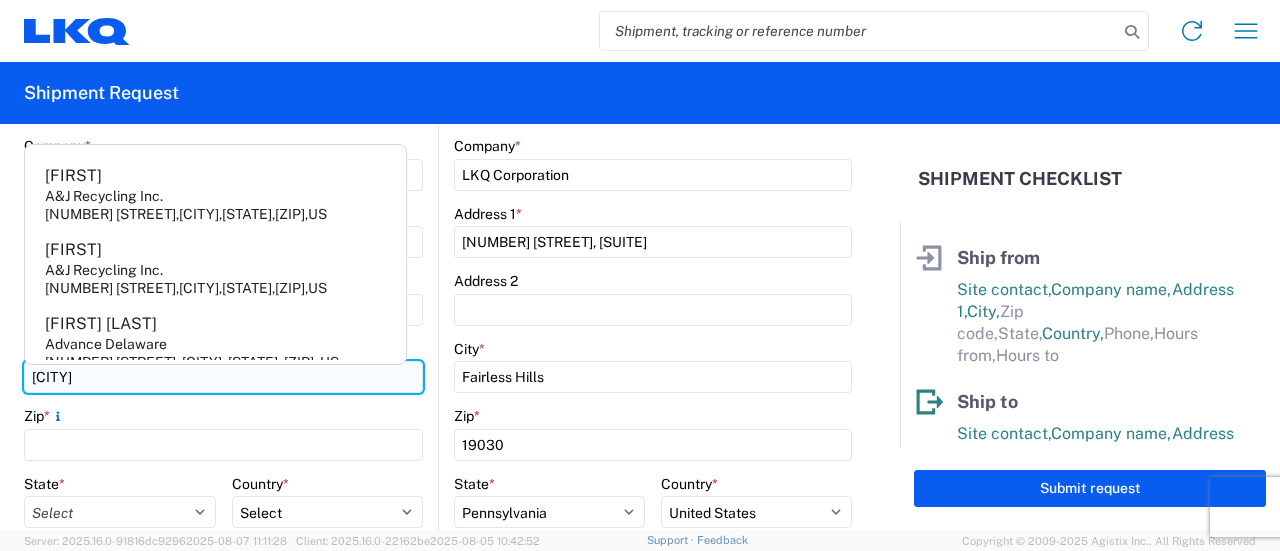 type on "[CITY]" 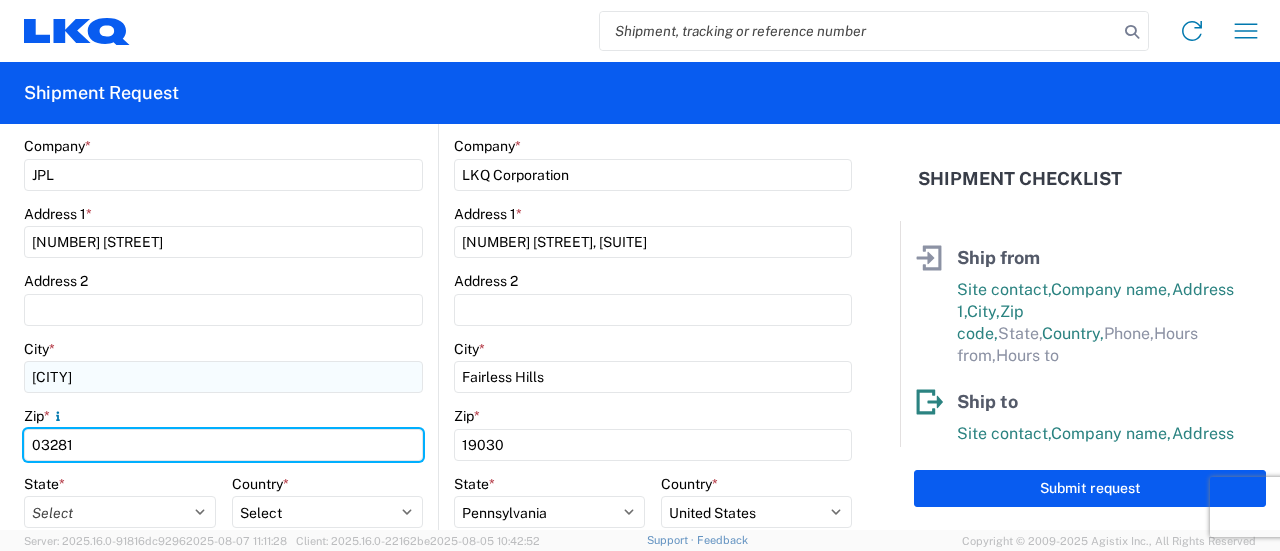 type on "03281" 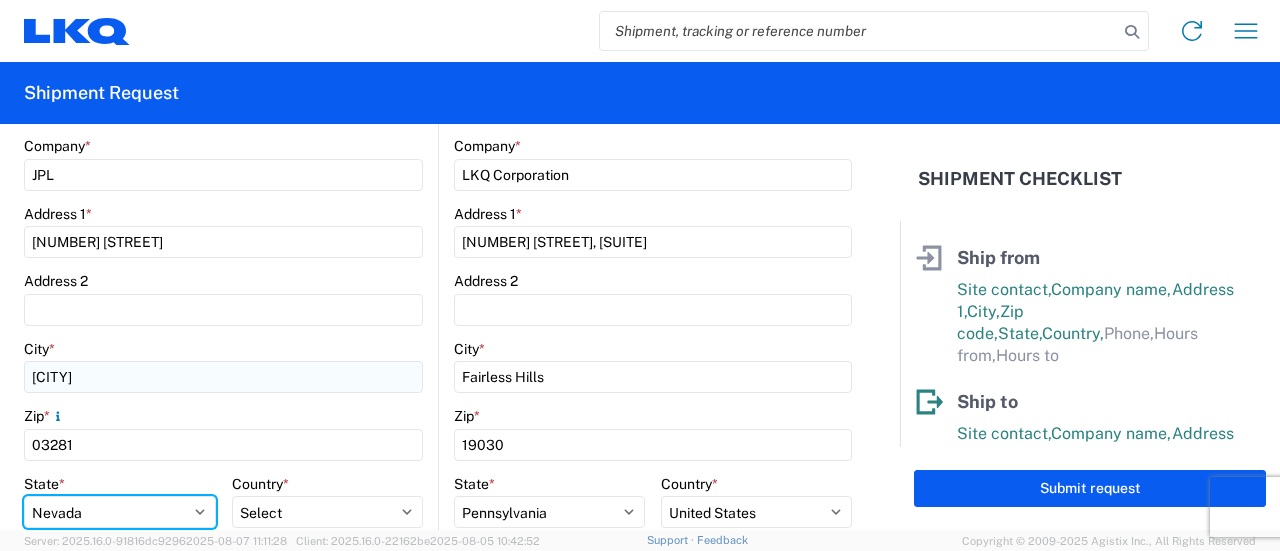 select on "NH" 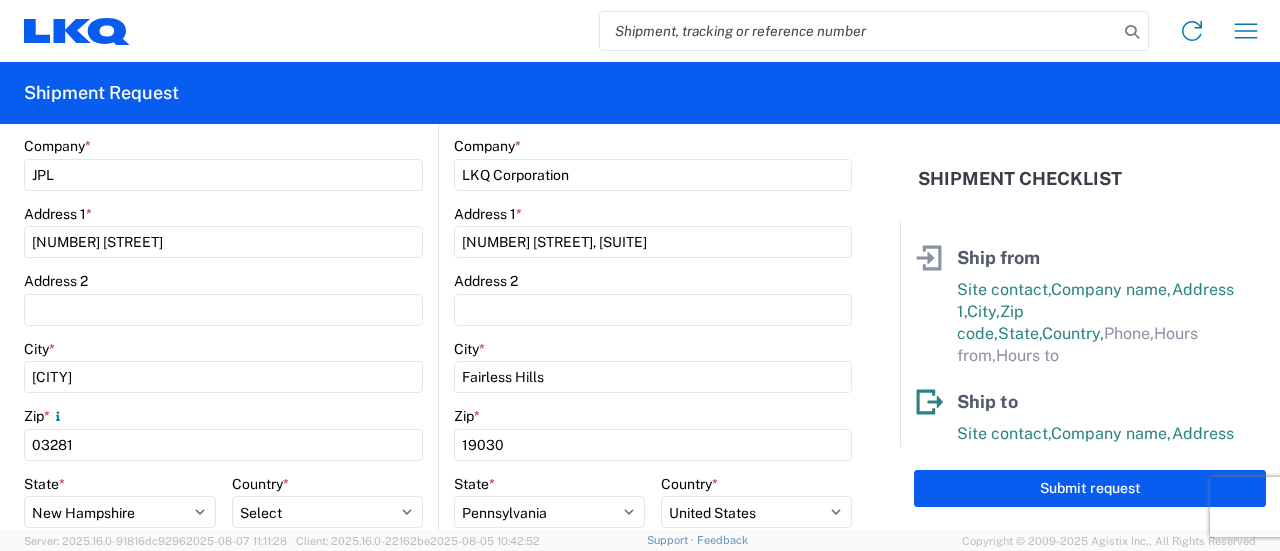 click on "[NUMBER]  Location  [NUMBER] - [CITY] - [COMPANY]  Site contact  * [FIRST]  Company  * [COMPANY]  Address 1  * [NUMBER] [STREET], [SUITE]  Address 2   City  * [CITY]  Zip  * [ZIP]  State  * Select Alabama Alaska Arizona Arkansas Armed Forces Americas Armed Forces Europe Armed Forces Pacific California Colorado Connecticut Delaware District of Columbia Florida Georgia Hawaii Idaho Illinois Indiana Iowa Kansas Kentucky Louisiana Maine Maryland Massachusetts Michigan Minnesota Mississippi Missouri Montana Nebraska Nevada New Hampshire New Jersey New Mexico New York North Carolina North Dakota Ohio Oklahoma Oregon Palau Pennsylvania Puerto Rico Rhode Island South Carolina South Dakota Tennessee Texas Utah Vermont Virginia Washington West Virginia Wisconsin Wyoming  Country  * Select Afghanistan Åland Islands Albania Algeria American Samoa Andorra Angola Anguilla Antarctica Antigua & Barbuda Argentina Aruba Australia Austria Azerbaijan Bahamas Bahrain Bangladesh Barbados Belarus Belgium Belize Benin Chad" 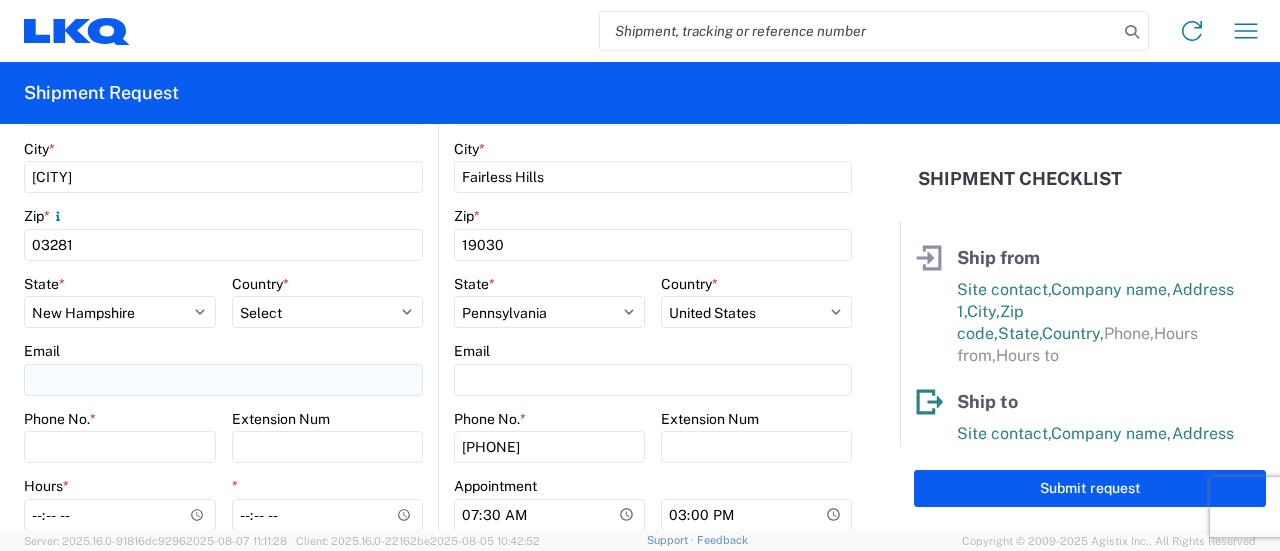 scroll, scrollTop: 716, scrollLeft: 0, axis: vertical 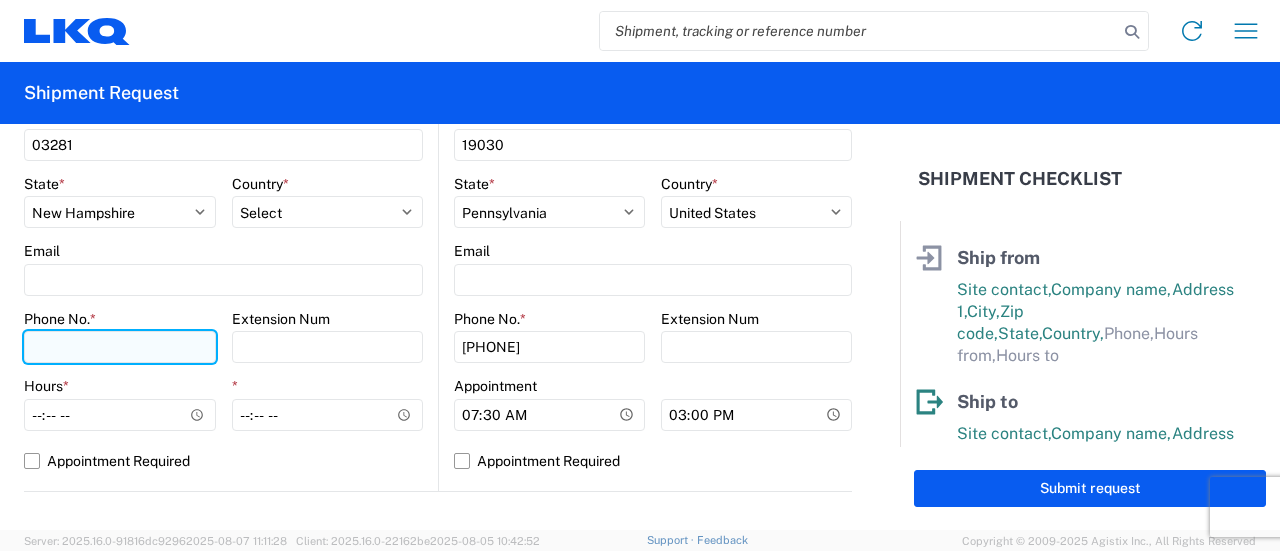 click on "Phone No.  *" at bounding box center (120, 347) 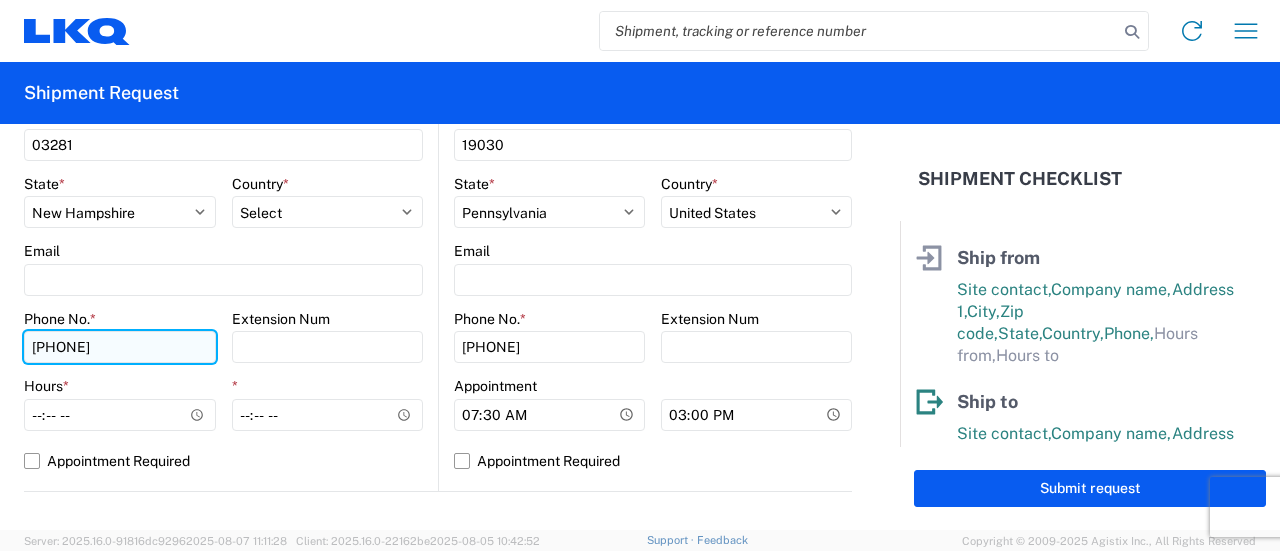 type on "[PHONE]" 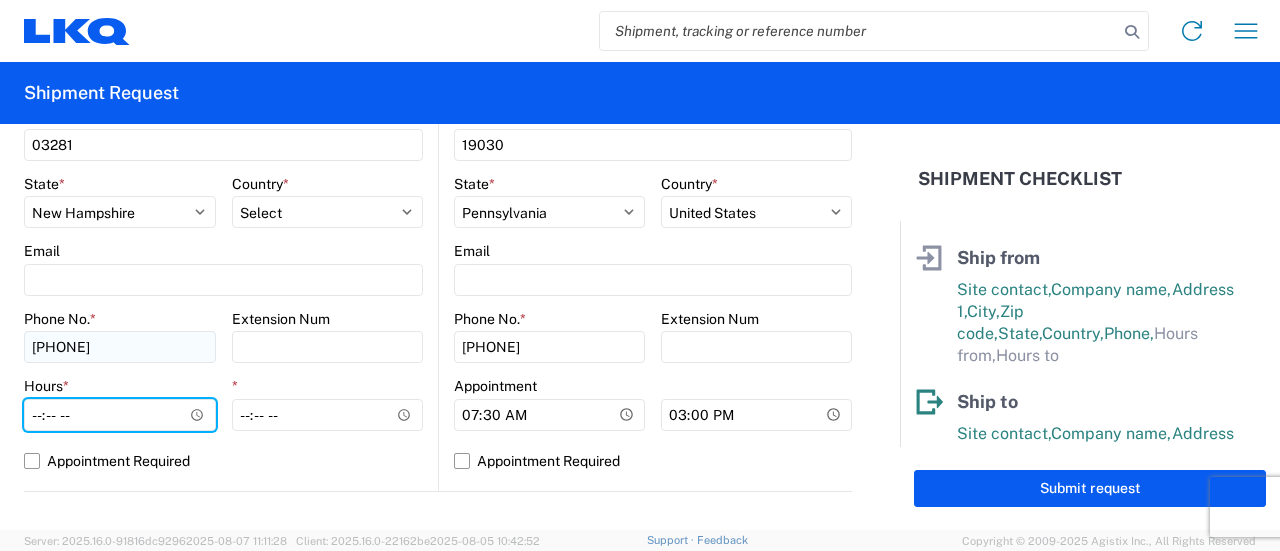 type on "08:00" 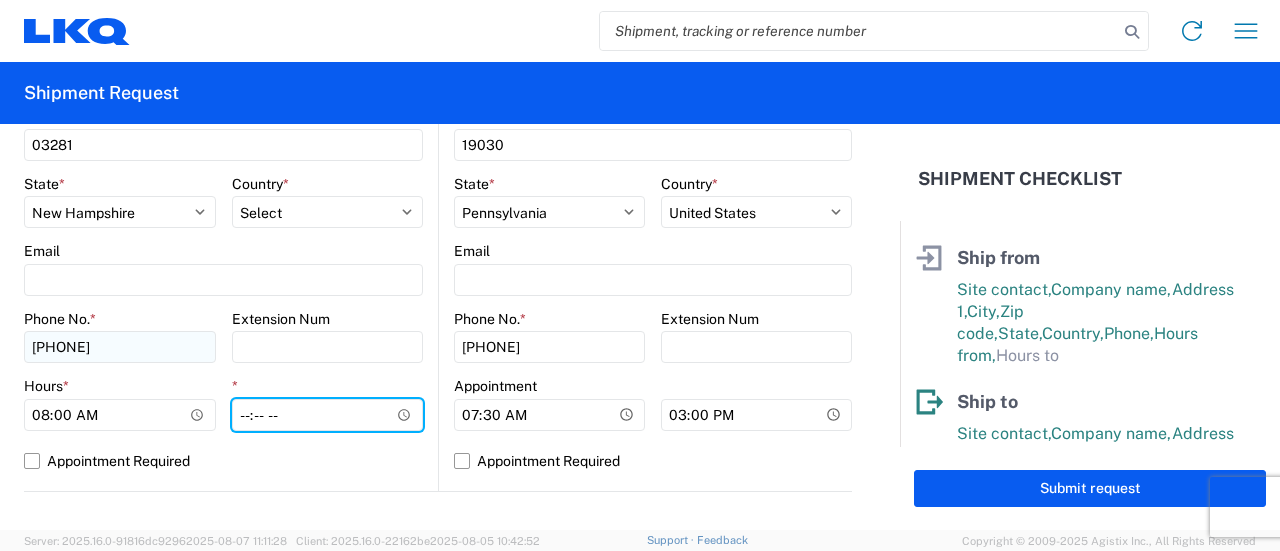 type on "10:00" 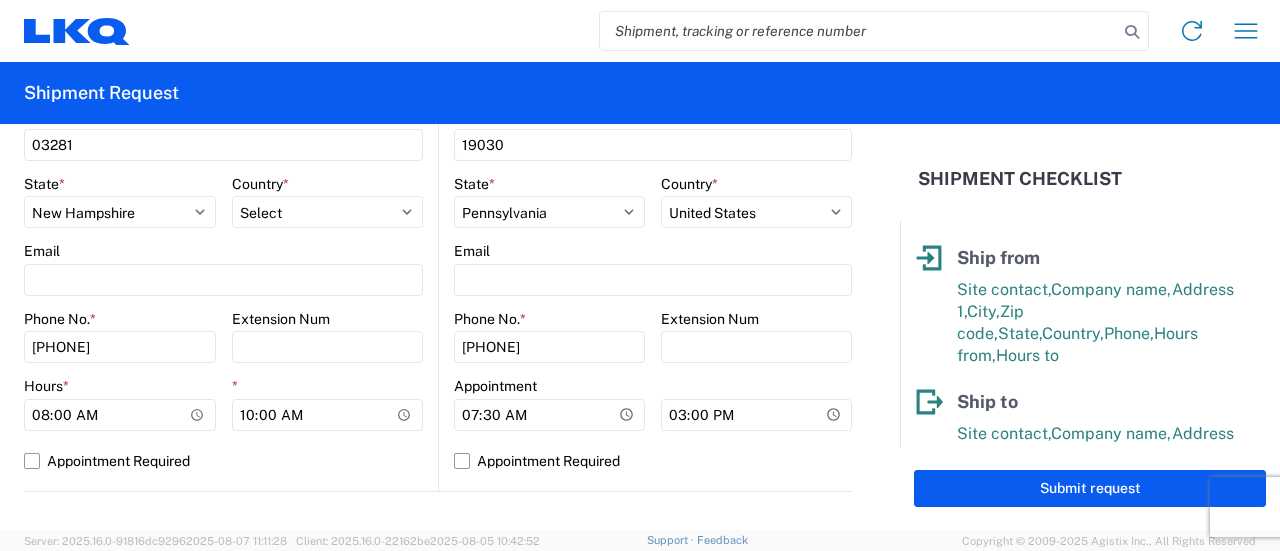 click on "[NUMBER]  Location  [NUMBER] - [CITY] - [COMPANY]  Site contact  * [FIRST]  Company  * [COMPANY]  Address 1  * [NUMBER] [STREET], [SUITE]  Address 2   City  * [CITY]  Zip  * [ZIP]  State  * Select Alabama Alaska Arizona Arkansas Armed Forces Americas Armed Forces Europe Armed Forces Pacific California Colorado Connecticut Delaware District of Columbia Florida Georgia Hawaii Idaho Illinois Indiana Iowa Kansas Kentucky Louisiana Maine Maryland Massachusetts Michigan Minnesota Mississippi Missouri Montana Nebraska Nevada New Hampshire New Jersey New Mexico New York North Carolina North Dakota Ohio Oklahoma Oregon Palau Pennsylvania Puerto Rico Rhode Island South Carolina South Dakota Tennessee Texas Utah Vermont Virginia Washington West Virginia Wisconsin Wyoming  Country  * Select Afghanistan Åland Islands Albania Algeria American Samoa Andorra Angola Anguilla Antarctica Antigua & Barbuda Argentina Aruba Australia Austria Azerbaijan Bahamas Bahrain Bangladesh Barbados Belarus Belgium Belize Benin Chad" 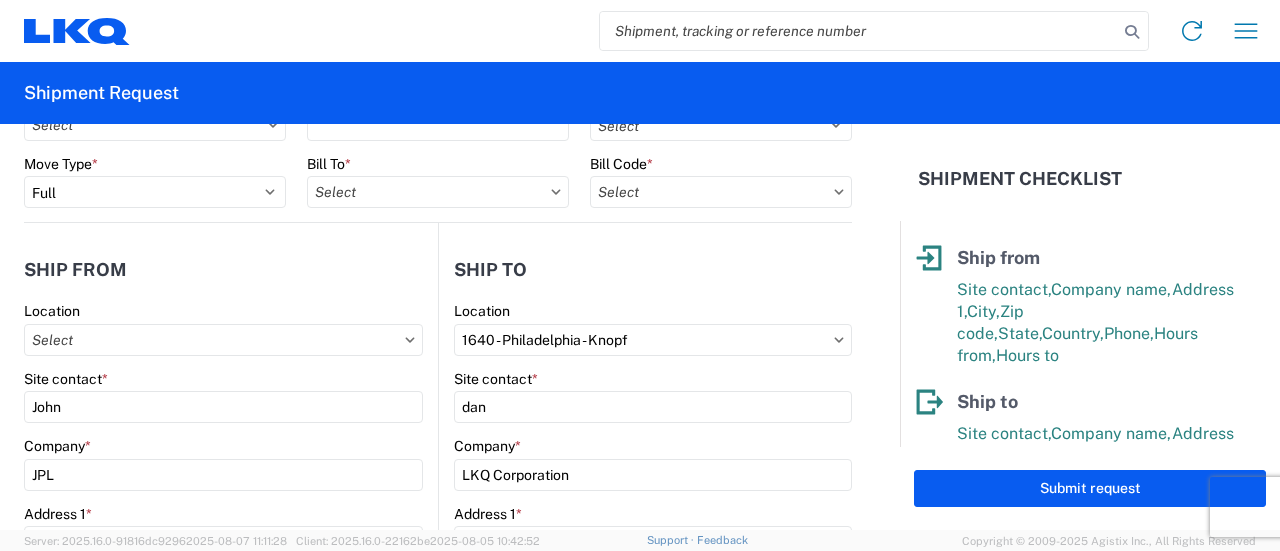 scroll, scrollTop: 0, scrollLeft: 0, axis: both 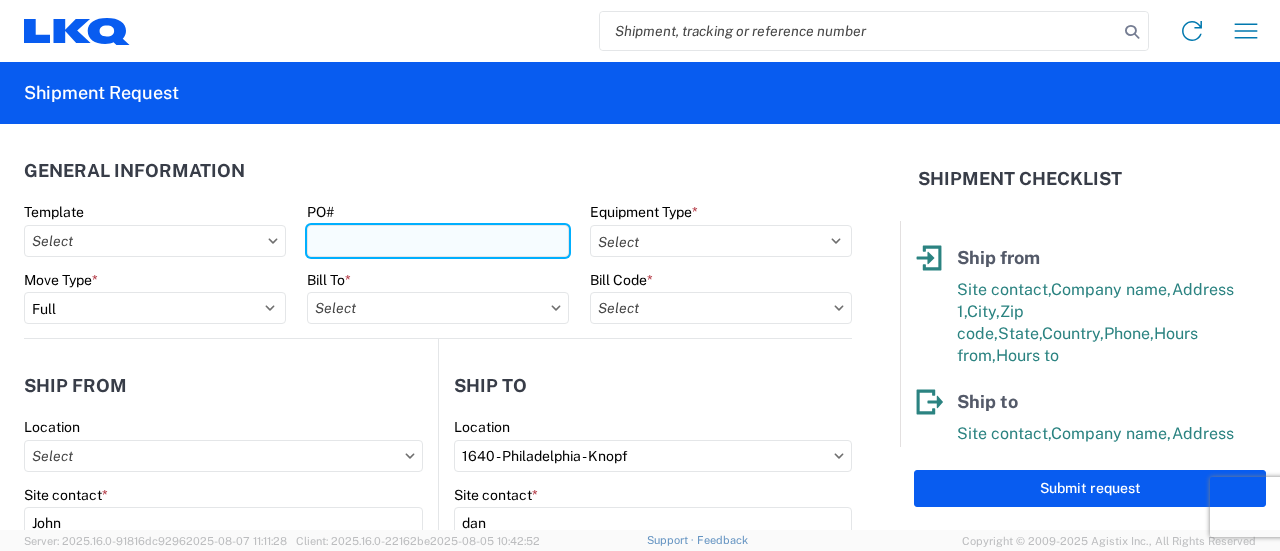 click on "PO#" at bounding box center [438, 241] 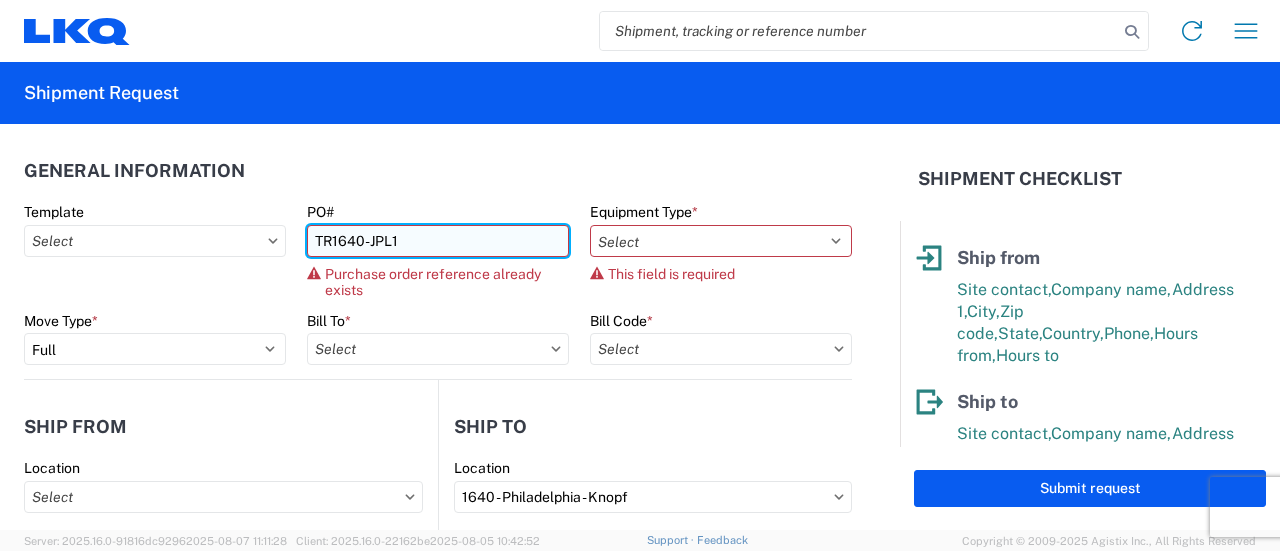 click on "TR1640-JPL1" at bounding box center (438, 241) 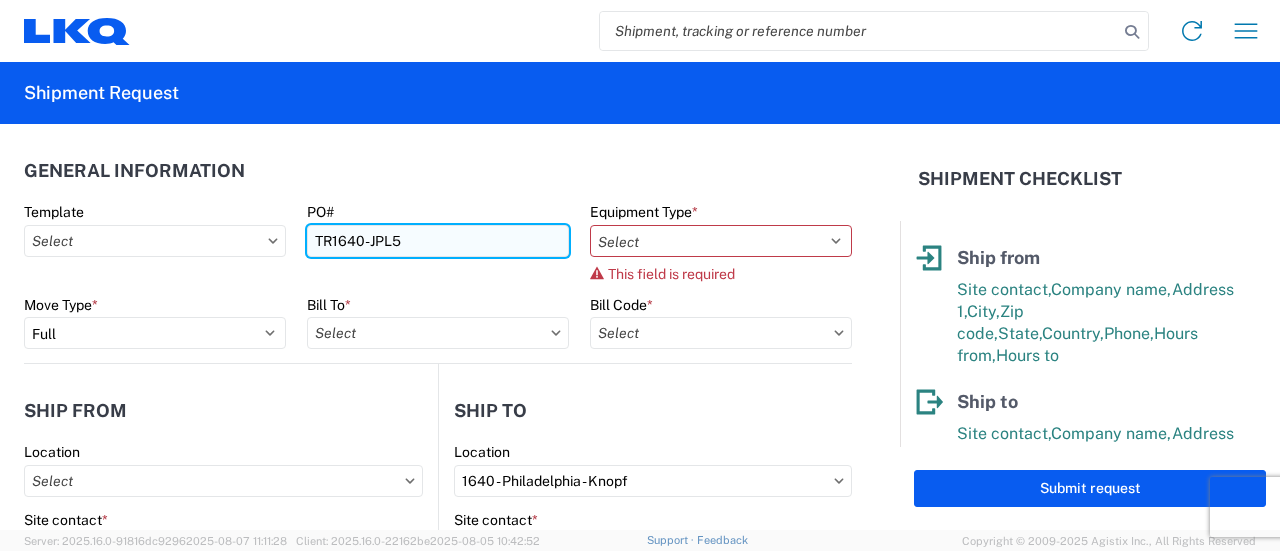 click on "TR1640-JPL5" at bounding box center [438, 241] 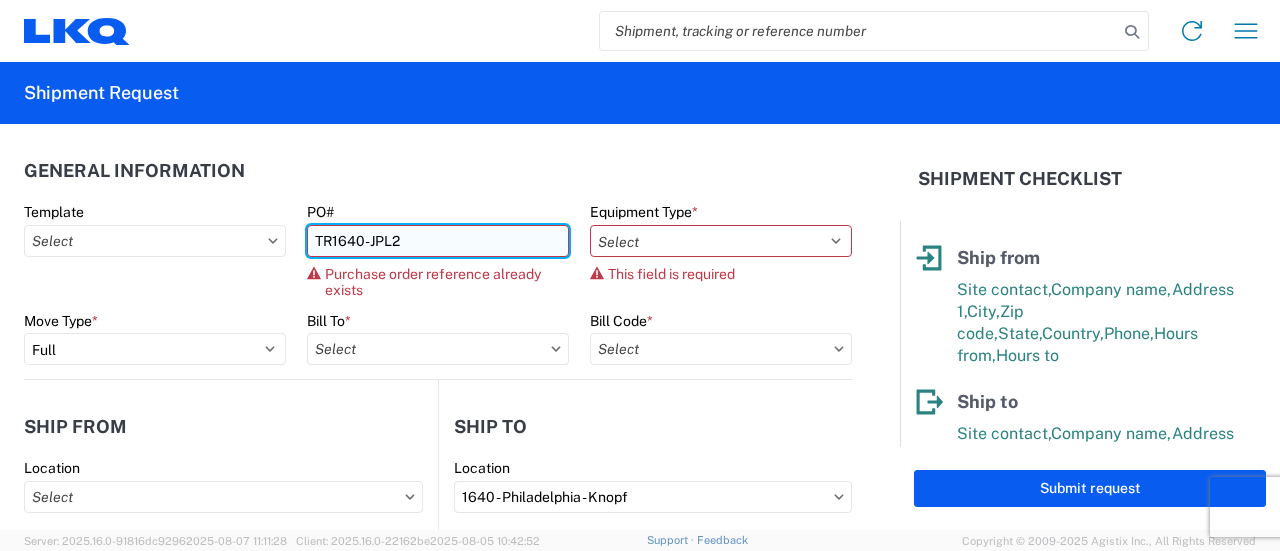 click on "TR1640-JPL2" at bounding box center [438, 241] 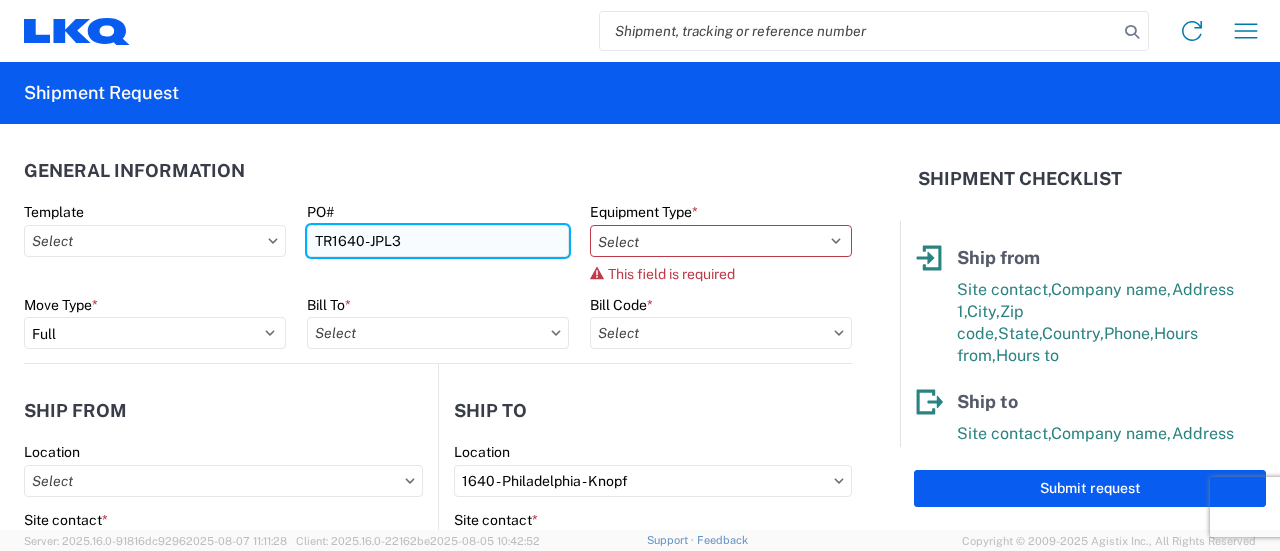 type on "TR1640-JPL3" 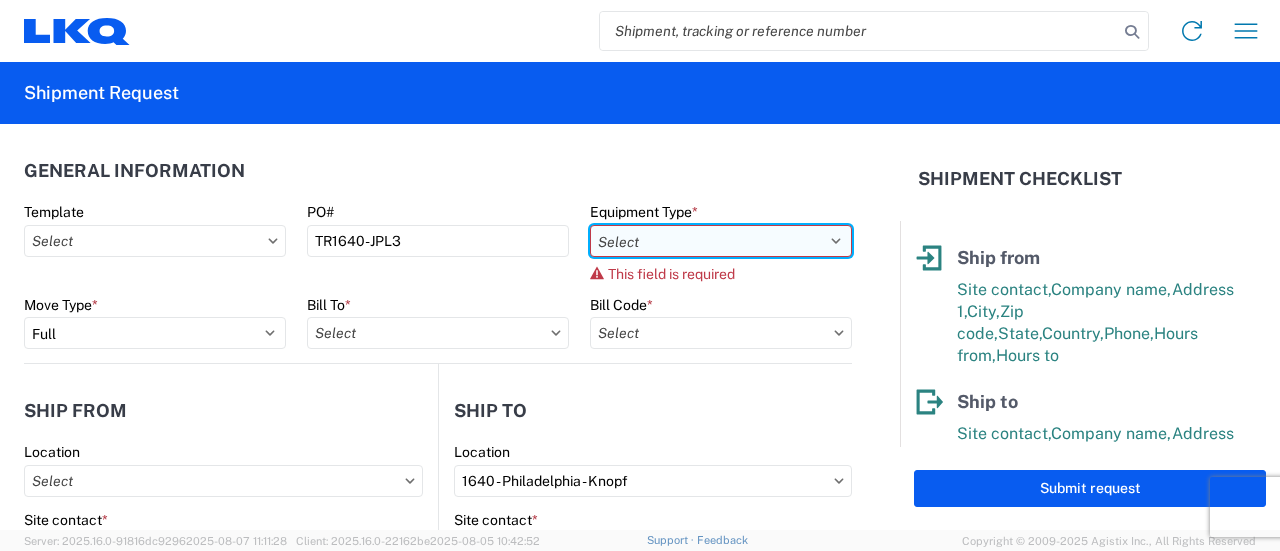 click on "Select 53’ Dry Van Flatbed Dropdeck (van) Lowboy (flatbed) Rail" at bounding box center [721, 241] 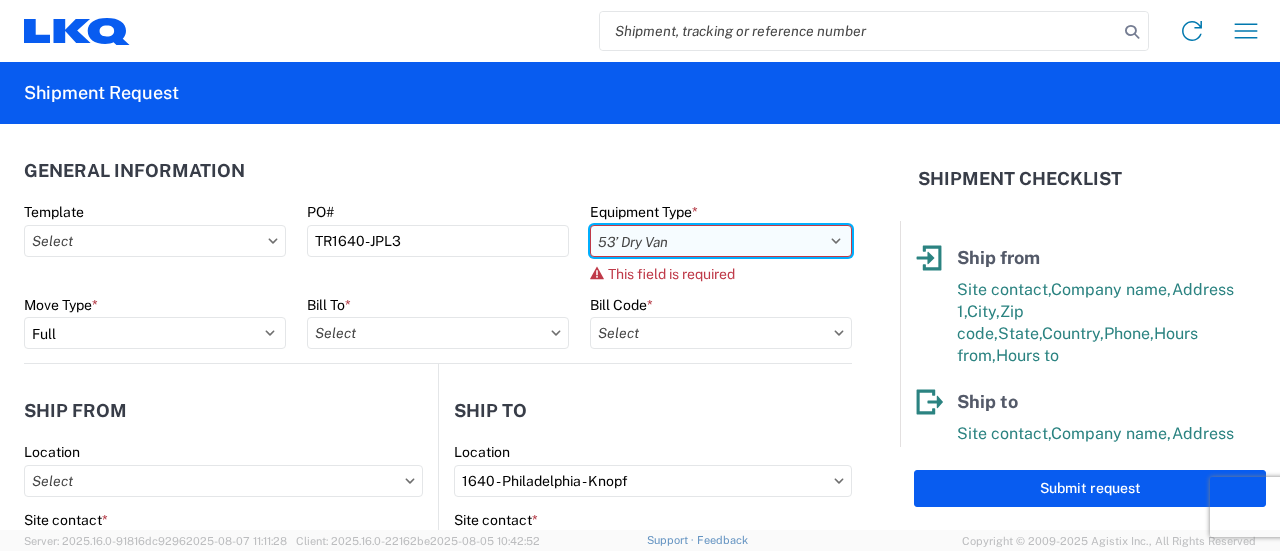 click on "Select 53’ Dry Van Flatbed Dropdeck (van) Lowboy (flatbed) Rail" at bounding box center [721, 241] 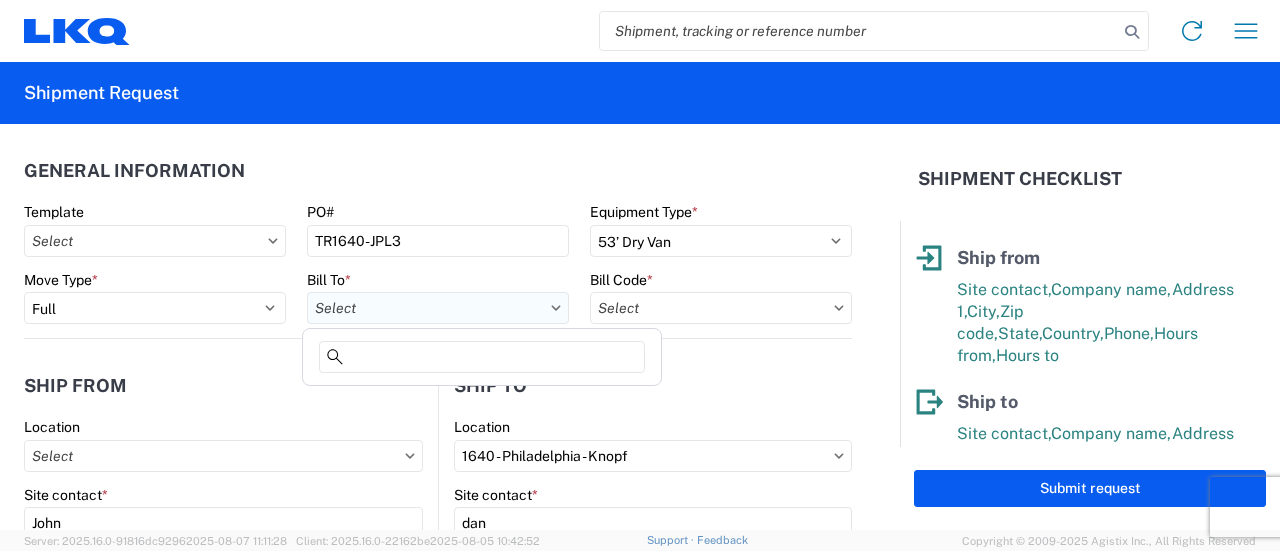 click on "Bill To  *" at bounding box center [438, 308] 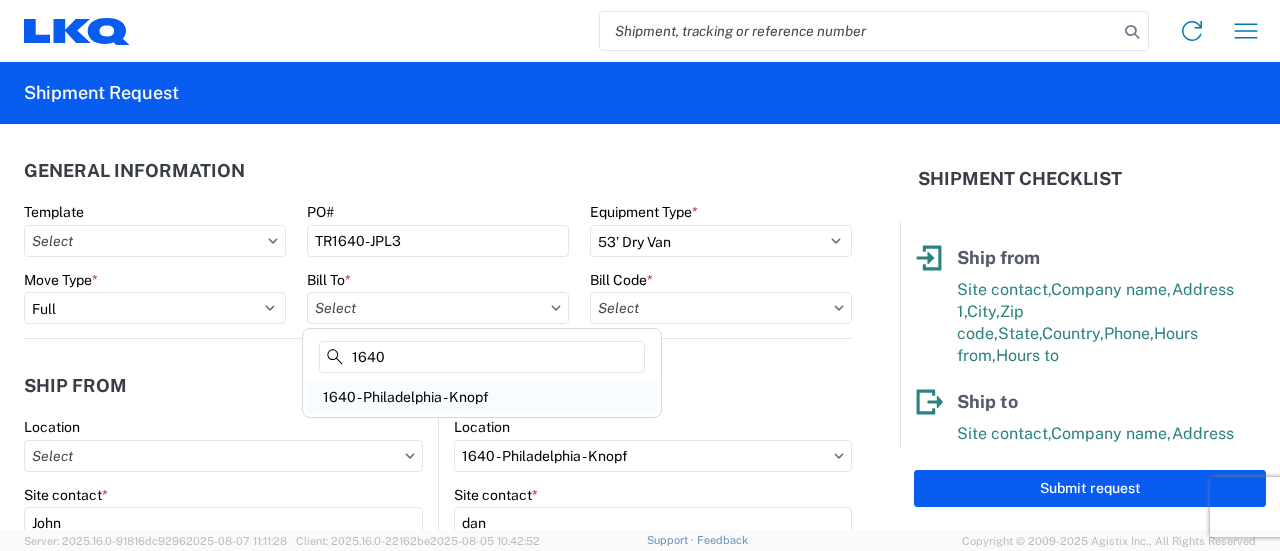 type on "1640" 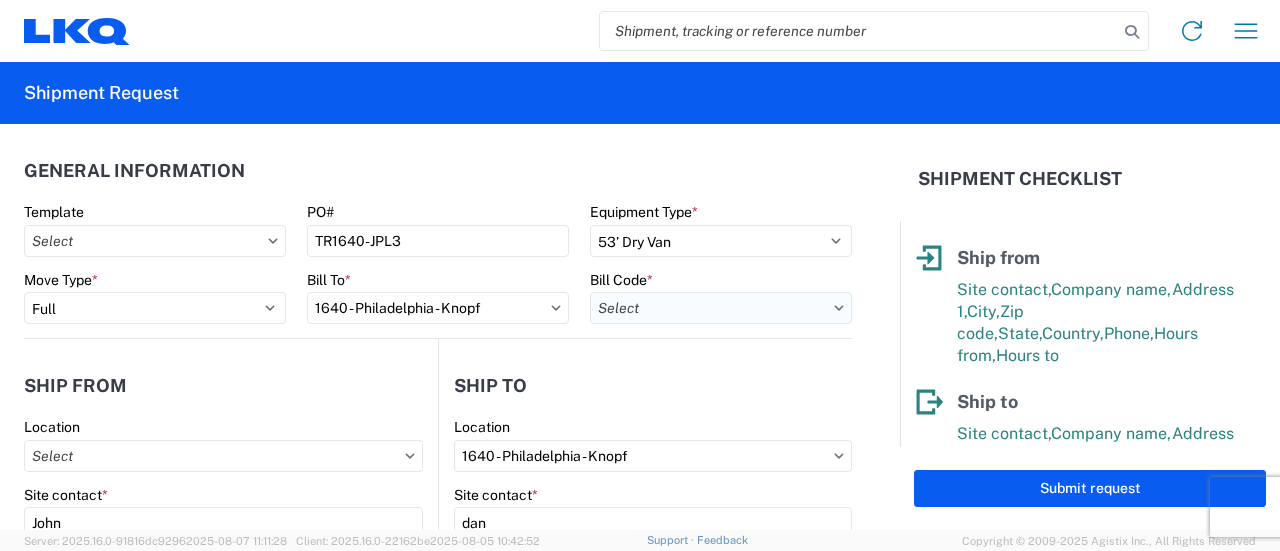 click on "Bill Code  *" at bounding box center (721, 308) 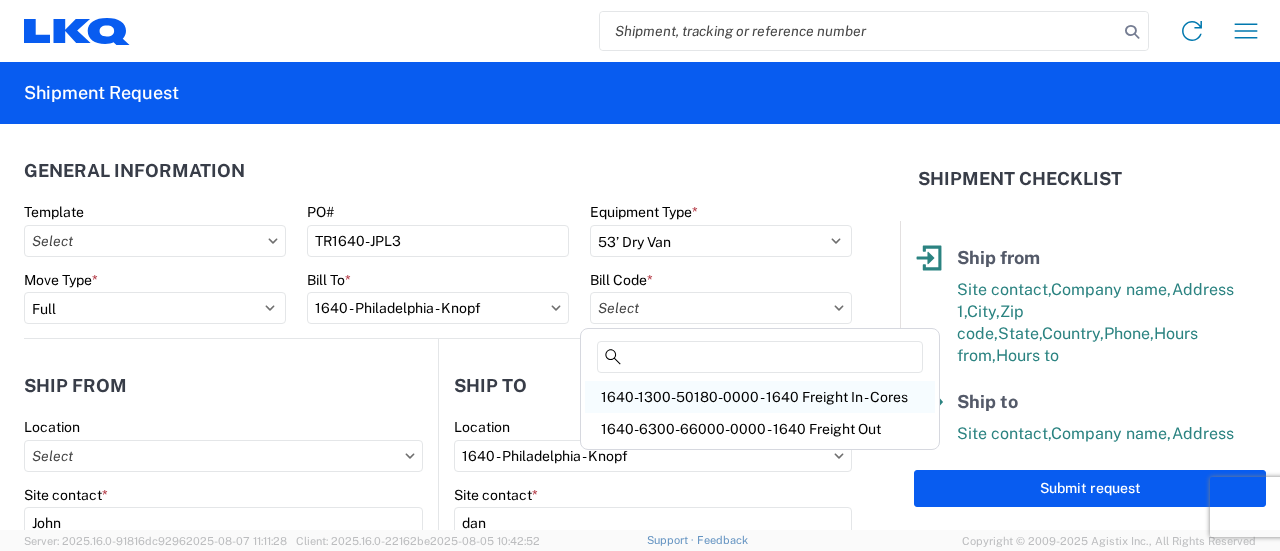 click on "1640-1300-50180-0000 - 1640 Freight In - Cores" 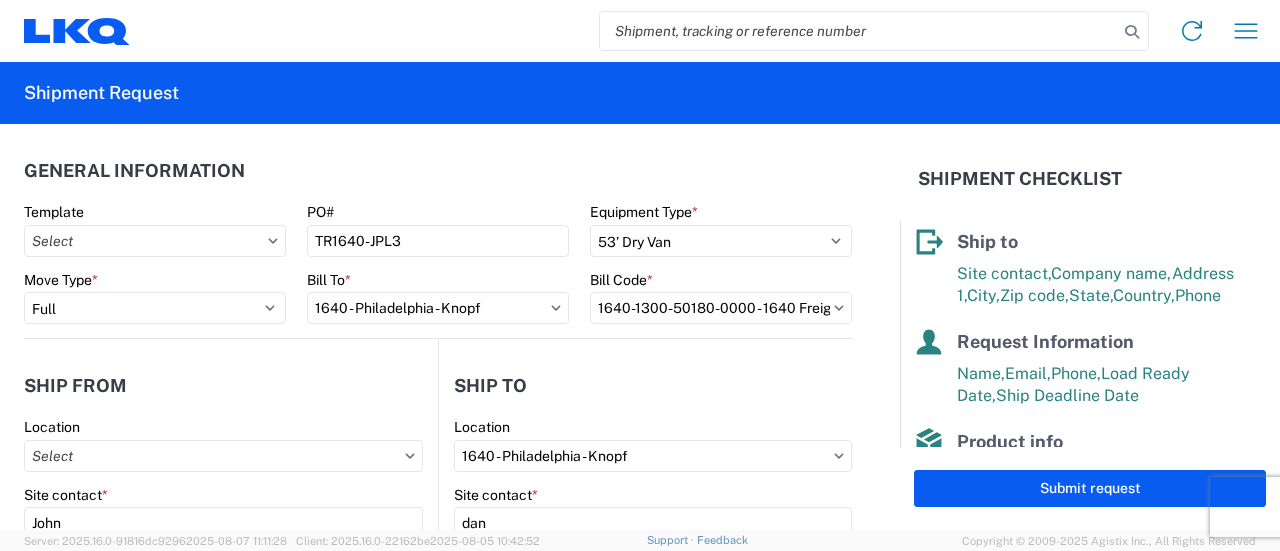 scroll, scrollTop: 418, scrollLeft: 0, axis: vertical 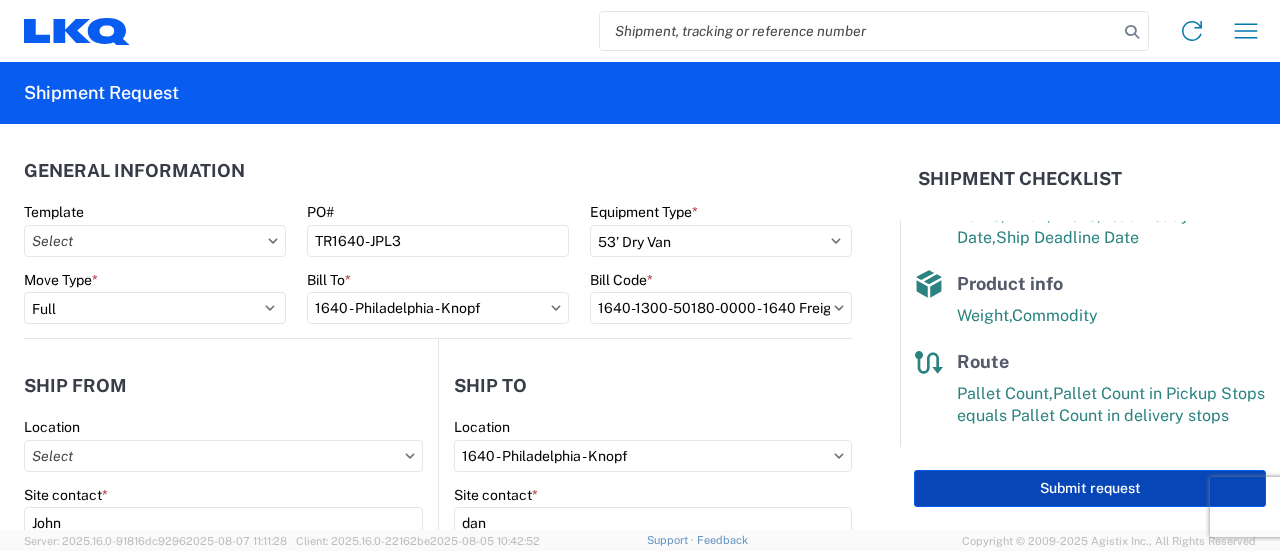 click on "Submit request" 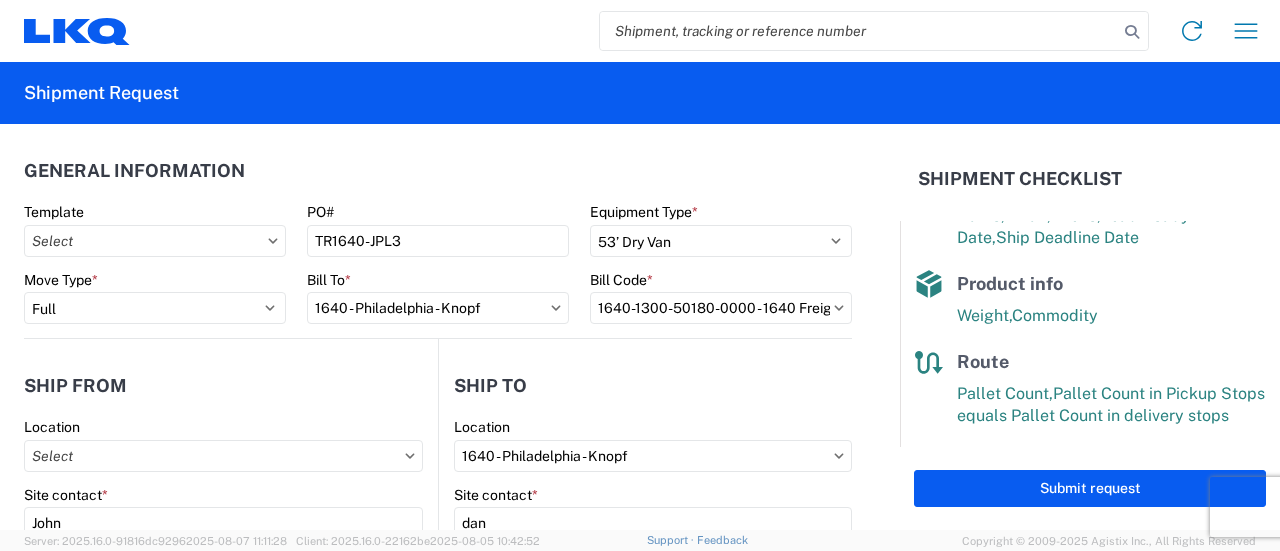 select on "NH" 